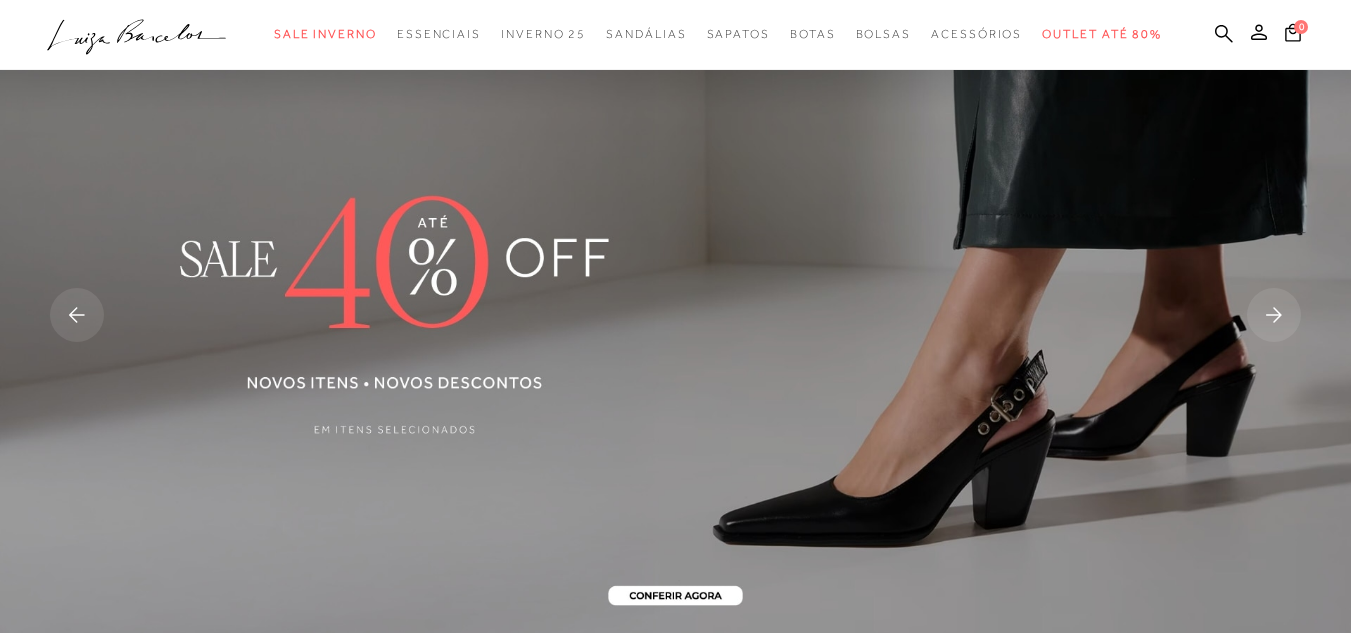 click on ".a{fill-rule:evenodd;}" 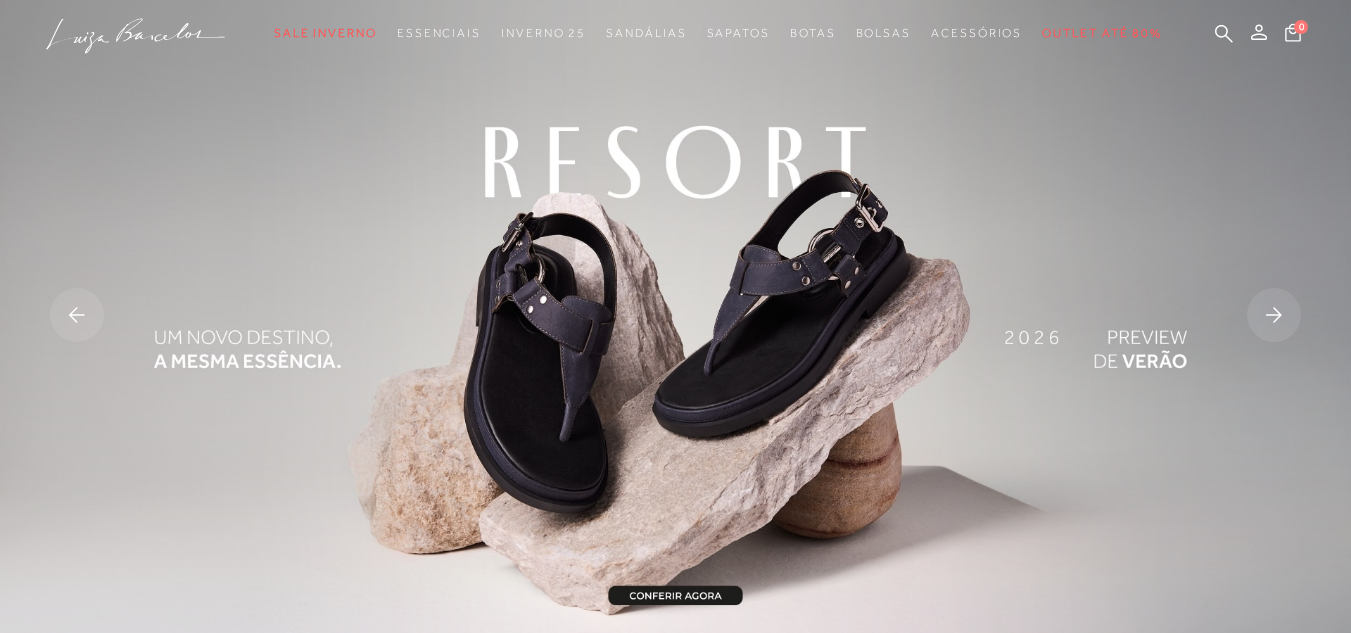 scroll, scrollTop: 0, scrollLeft: 0, axis: both 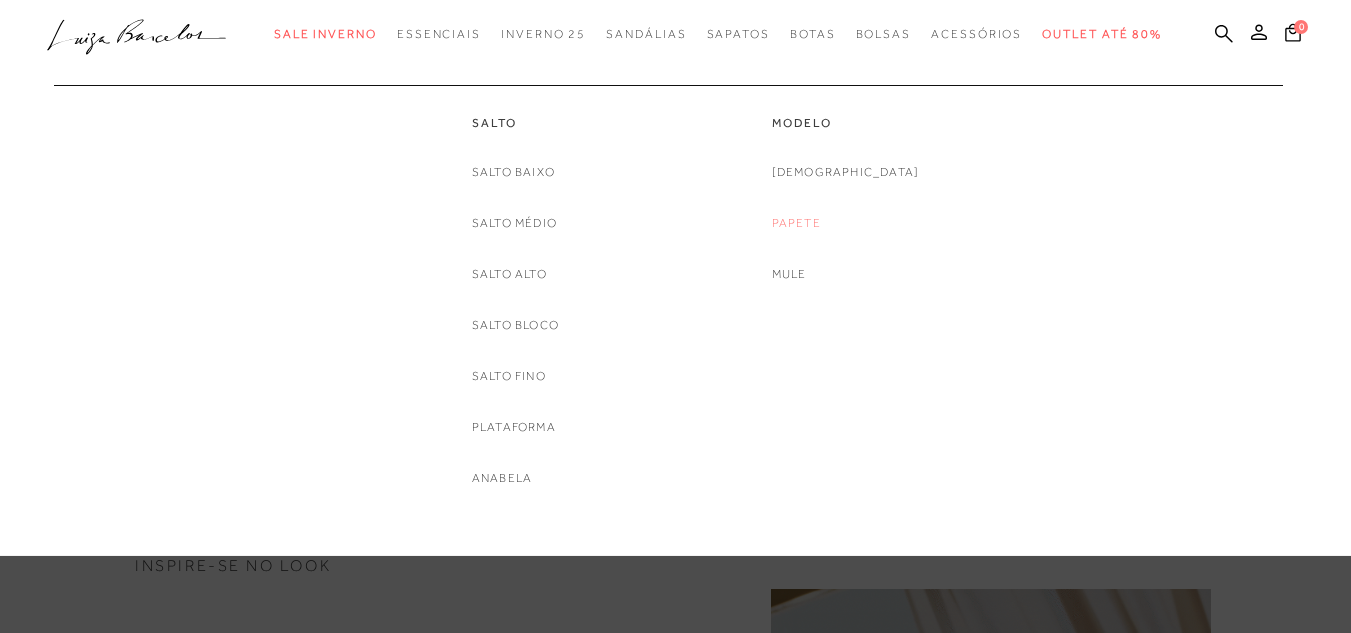 click on "Papete" at bounding box center (796, 223) 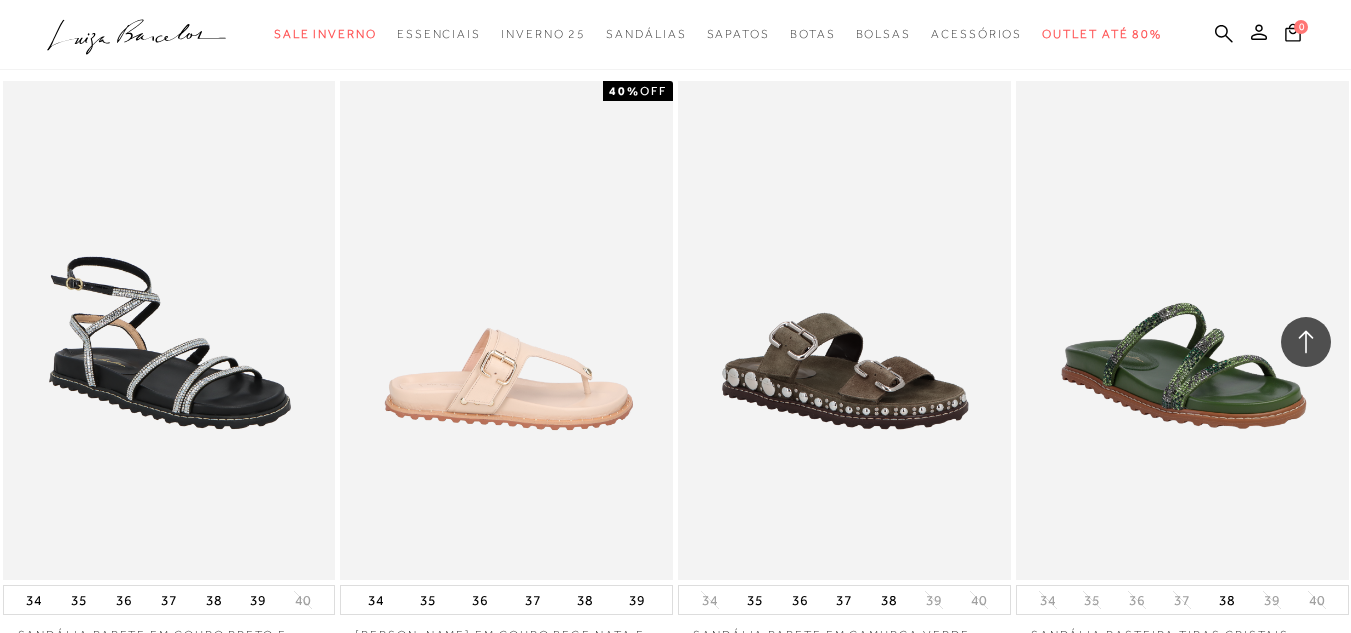 scroll, scrollTop: 2600, scrollLeft: 0, axis: vertical 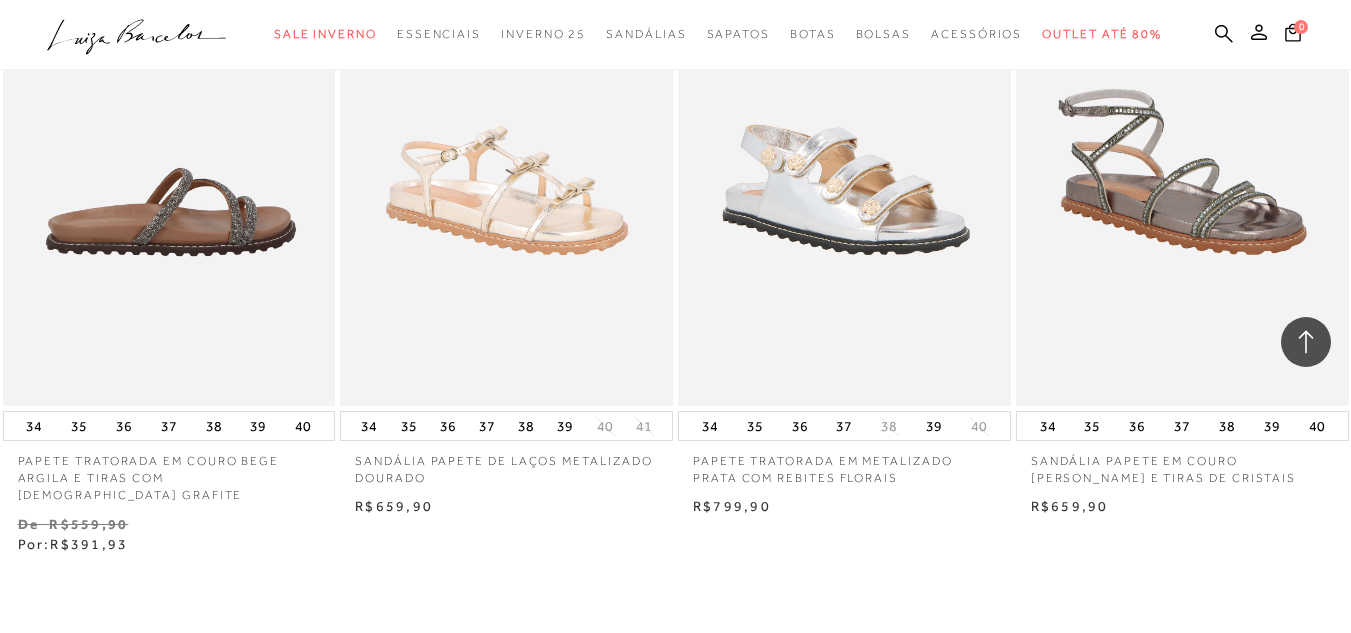 click at bounding box center [170, 156] 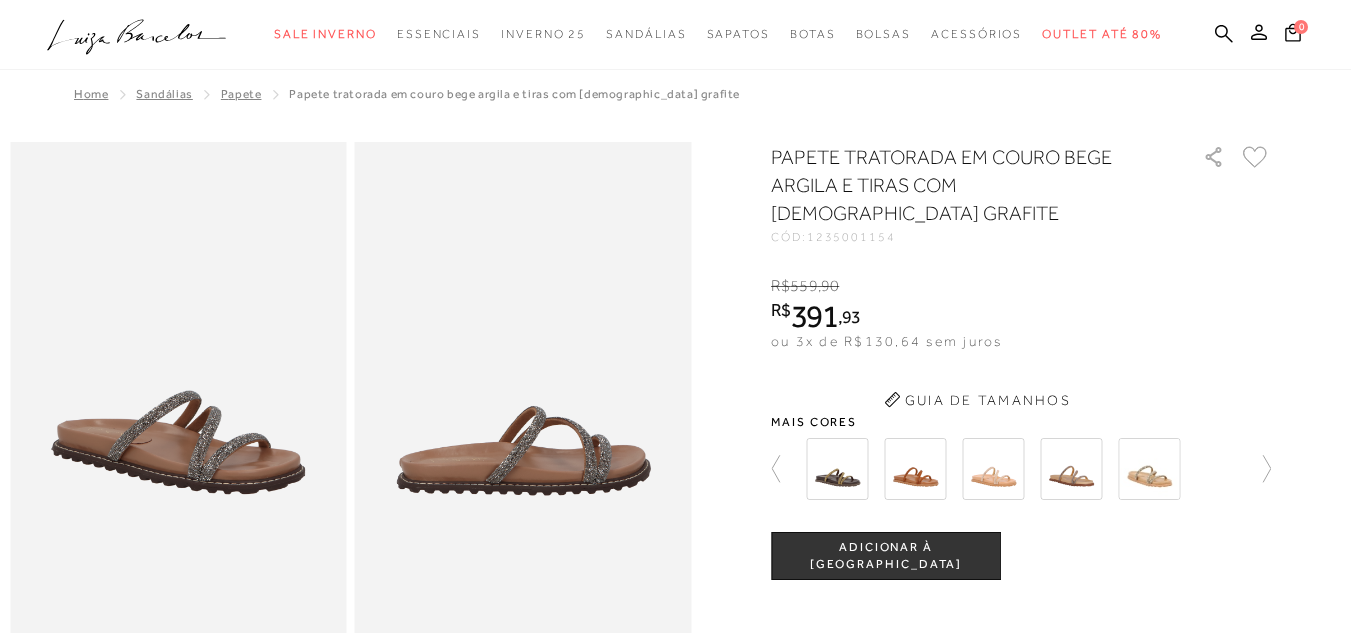 scroll, scrollTop: 0, scrollLeft: 0, axis: both 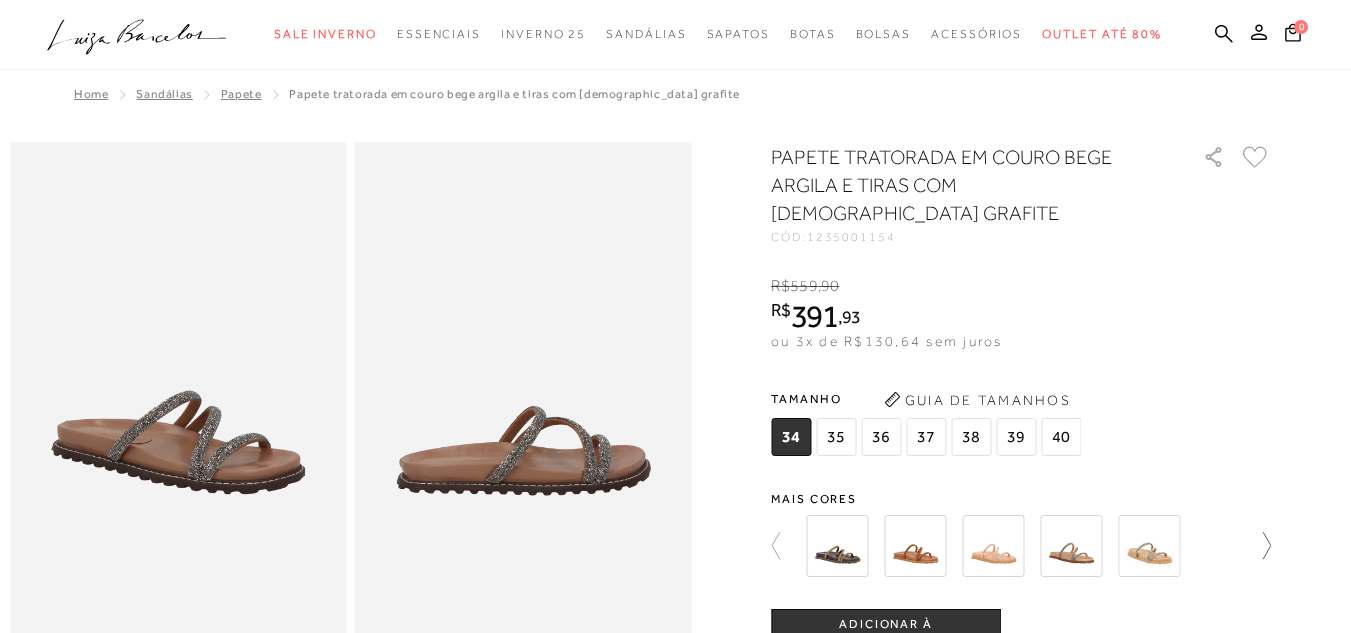 click 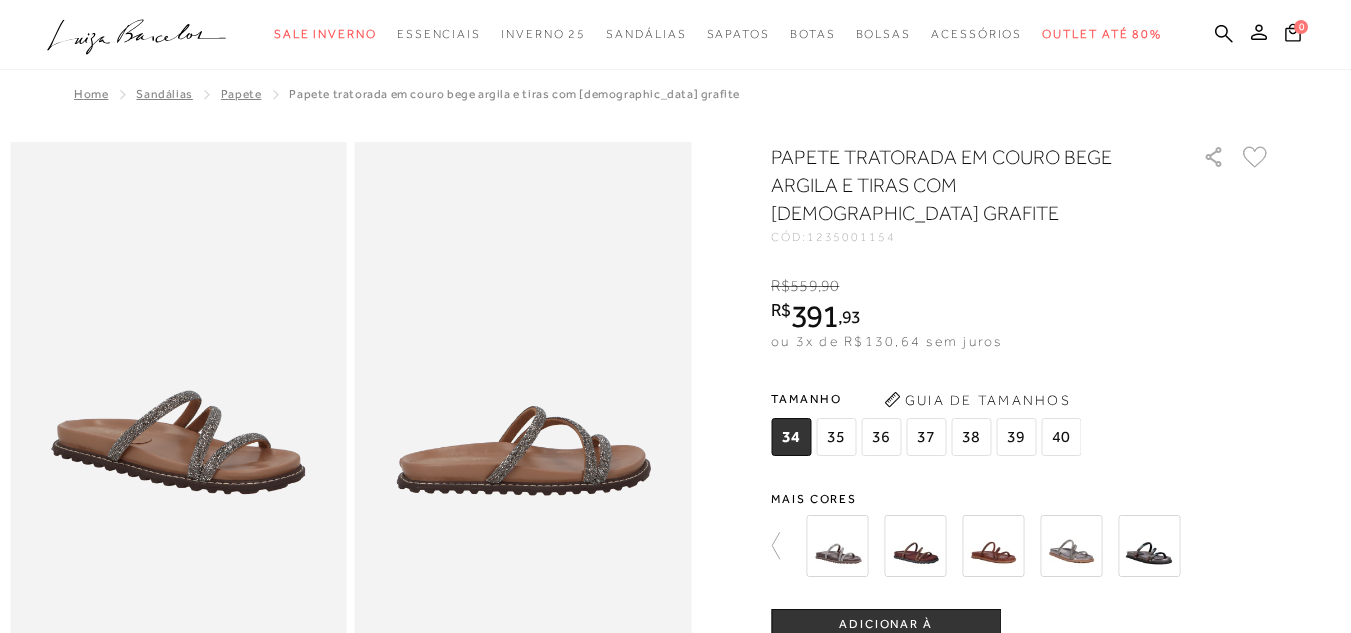 click at bounding box center (1032, 546) 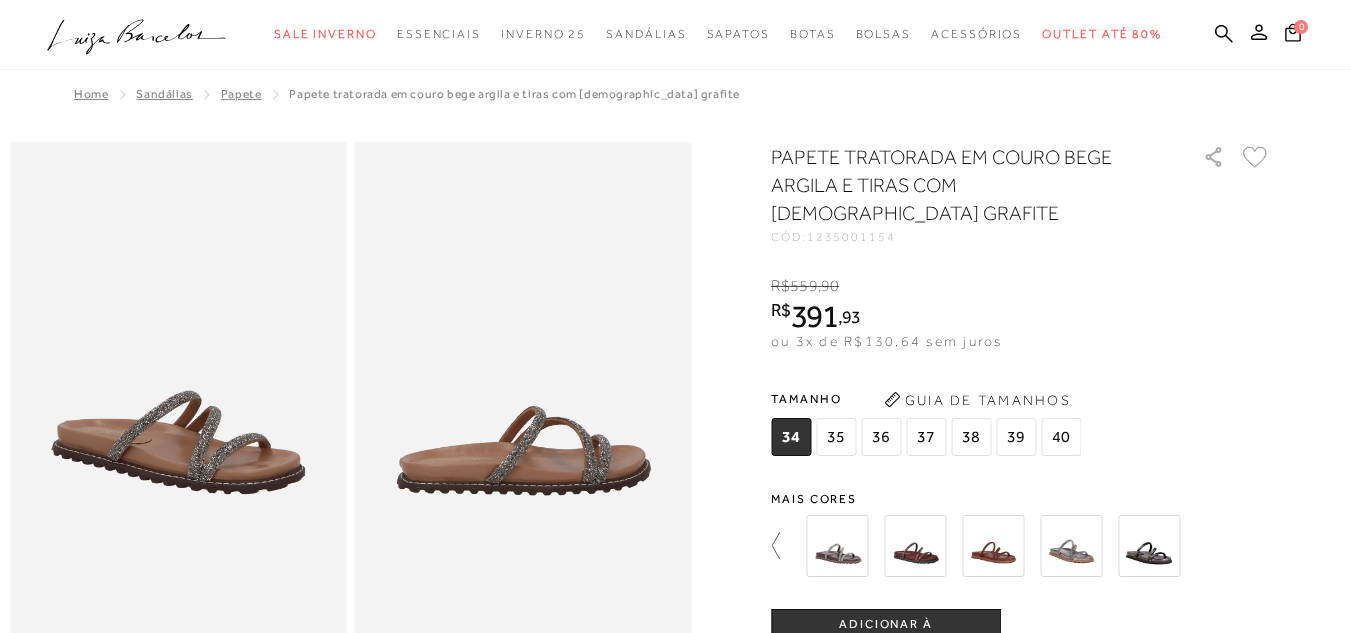 click 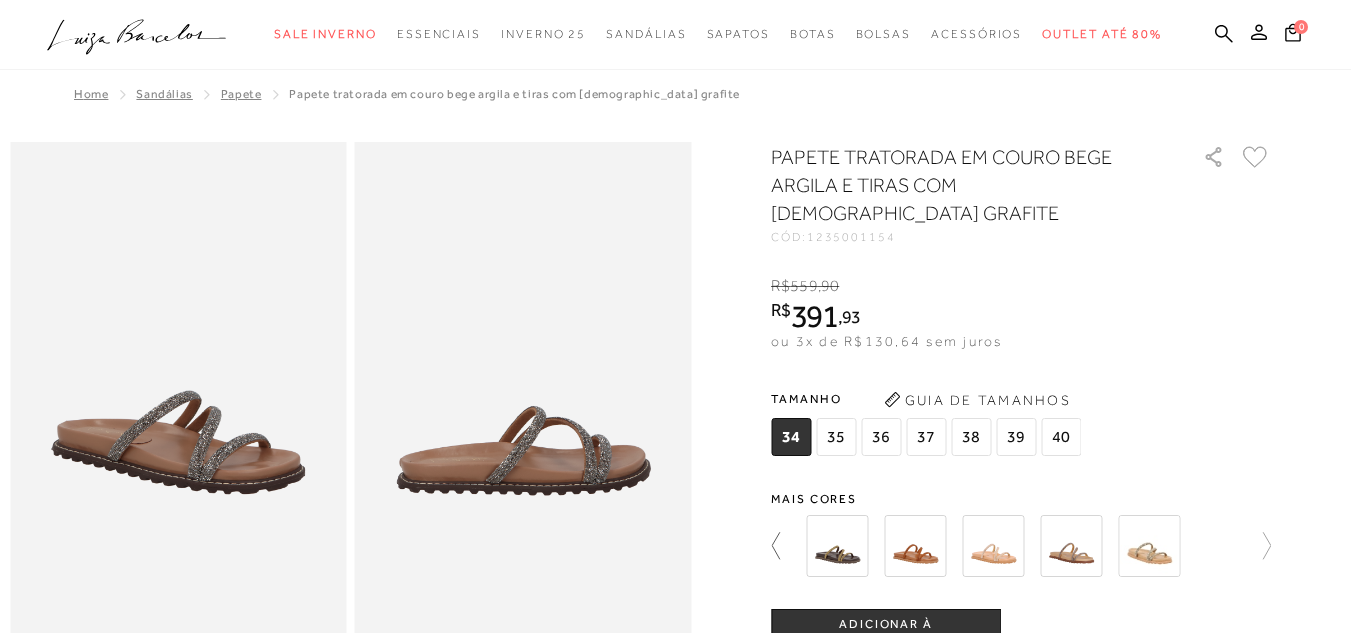 click 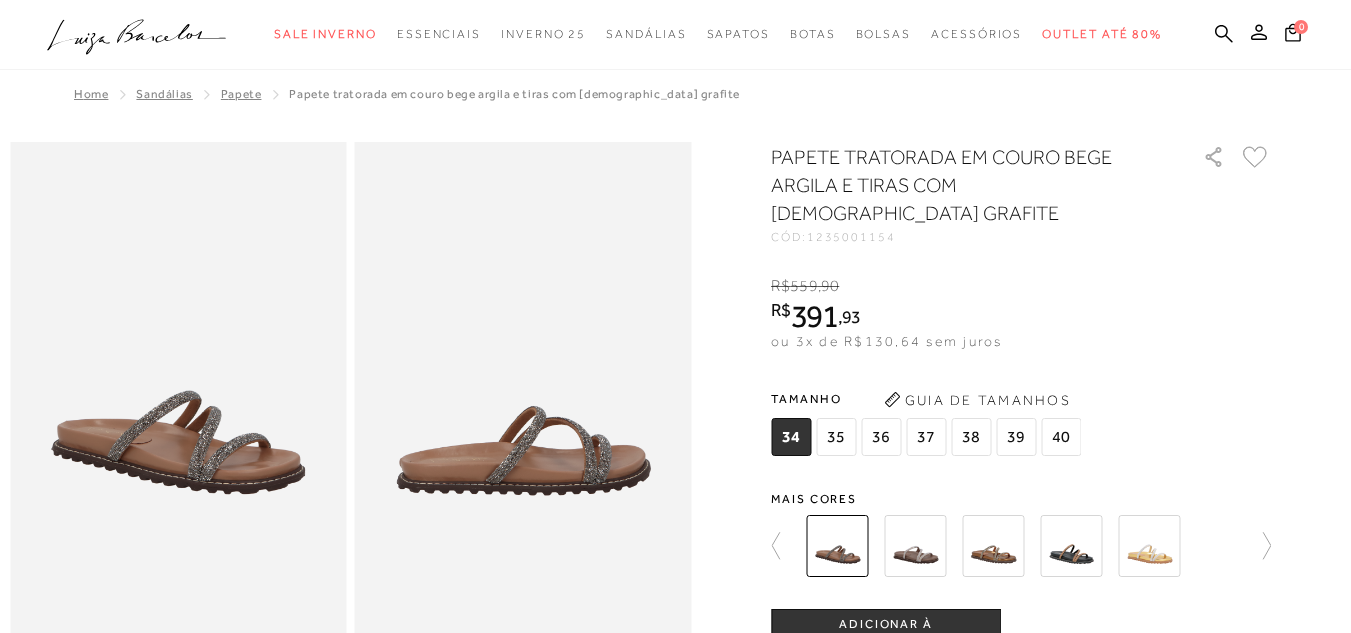 click at bounding box center (1149, 546) 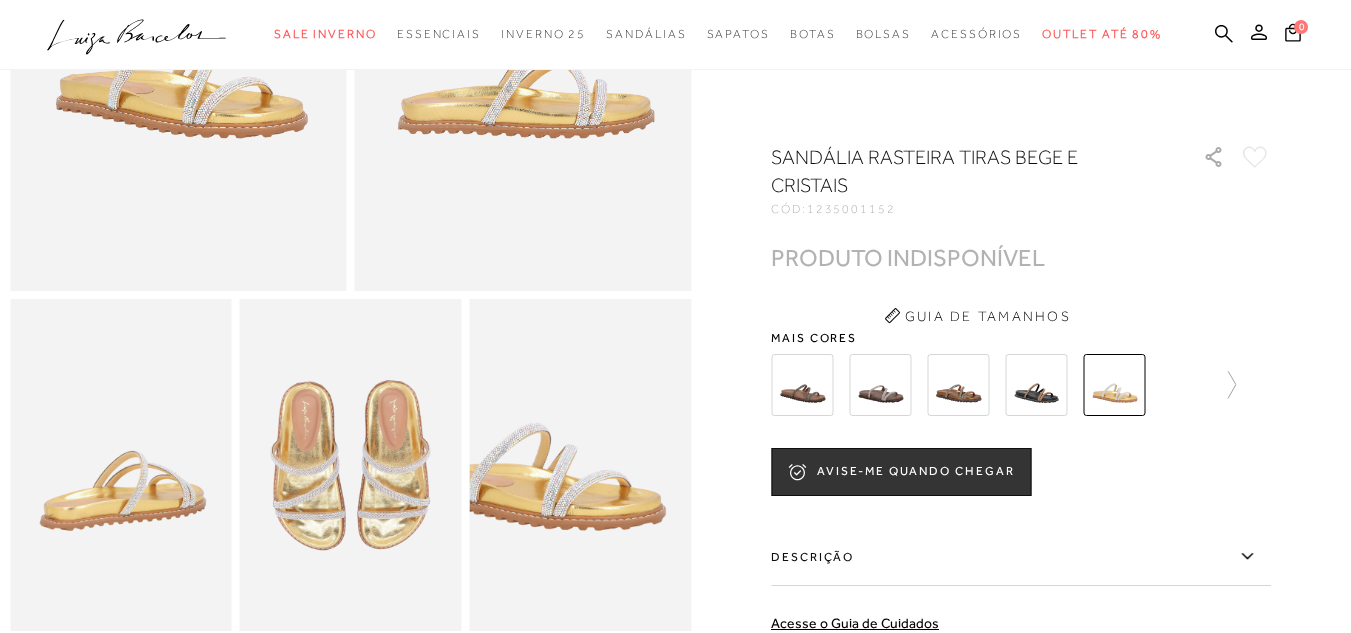 scroll, scrollTop: 600, scrollLeft: 0, axis: vertical 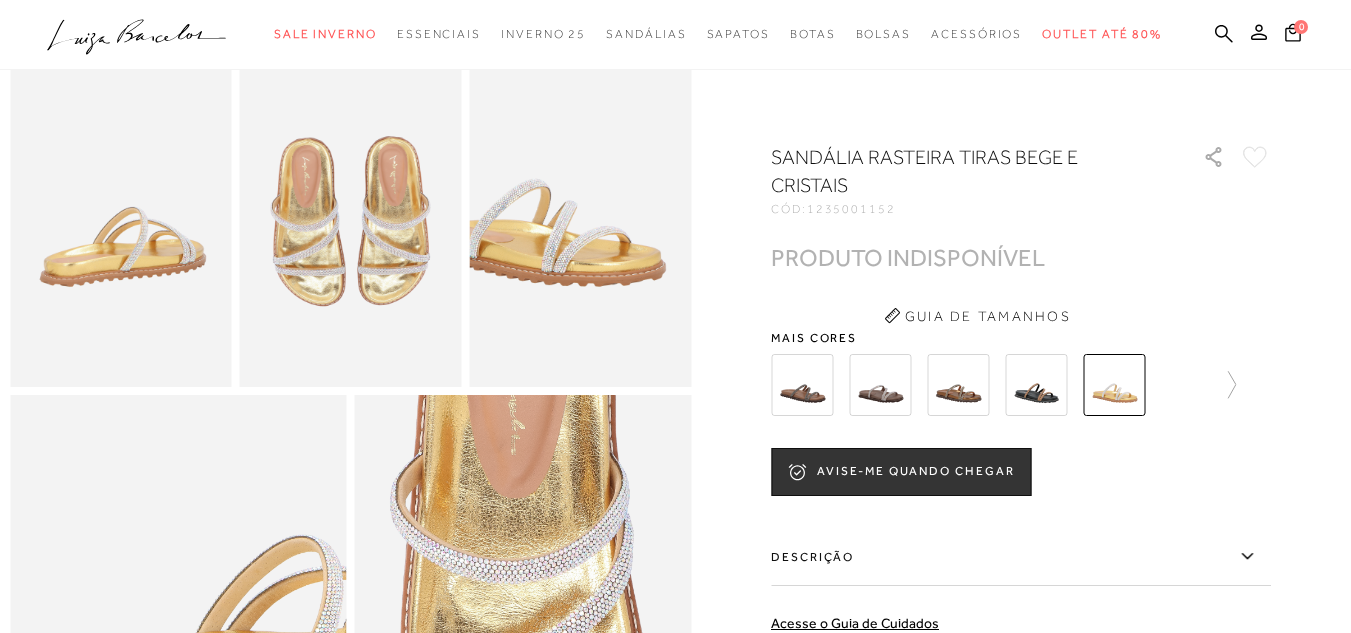 click on "SANDÁLIA RASTEIRA TIRAS BEGE E CRISTAIS" at bounding box center (958, 171) 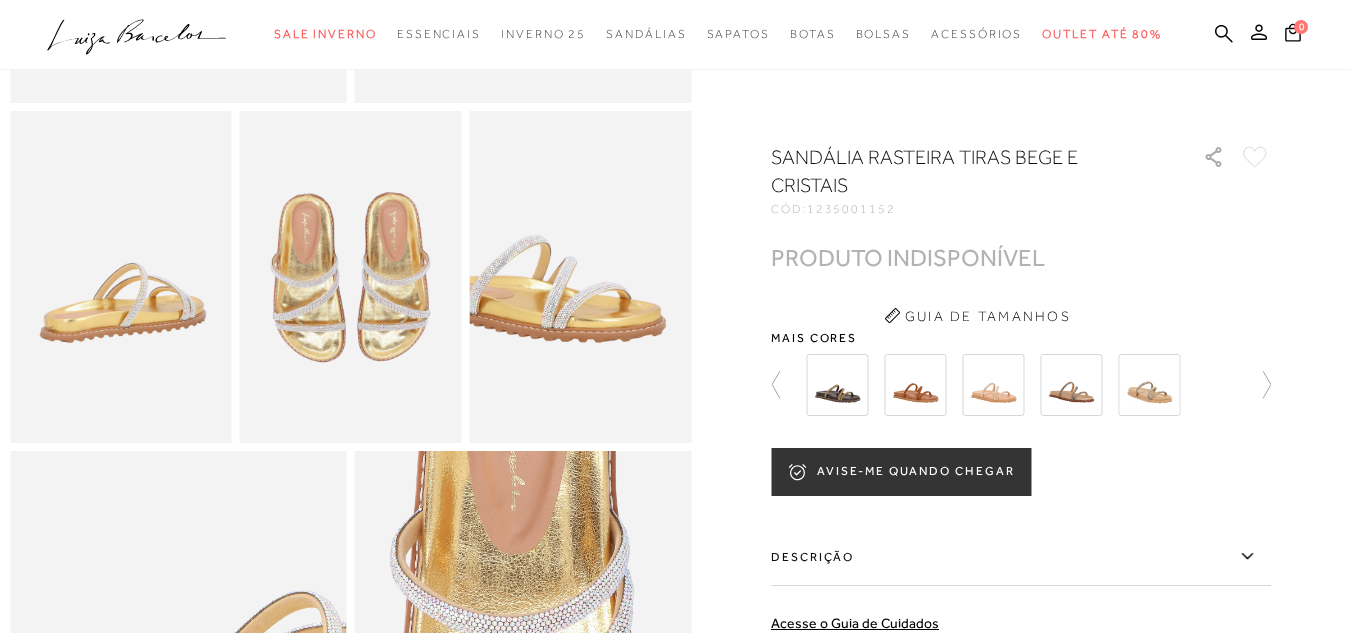 scroll, scrollTop: 500, scrollLeft: 0, axis: vertical 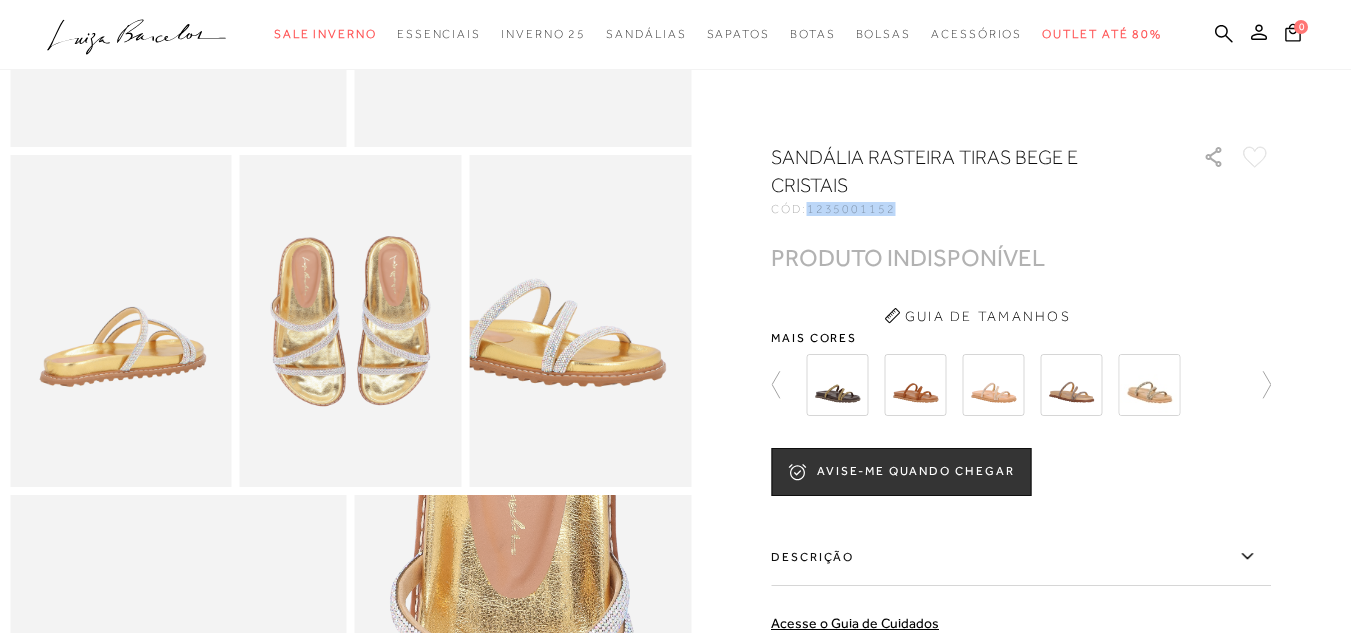 drag, startPoint x: 819, startPoint y: 209, endPoint x: 932, endPoint y: 213, distance: 113.07078 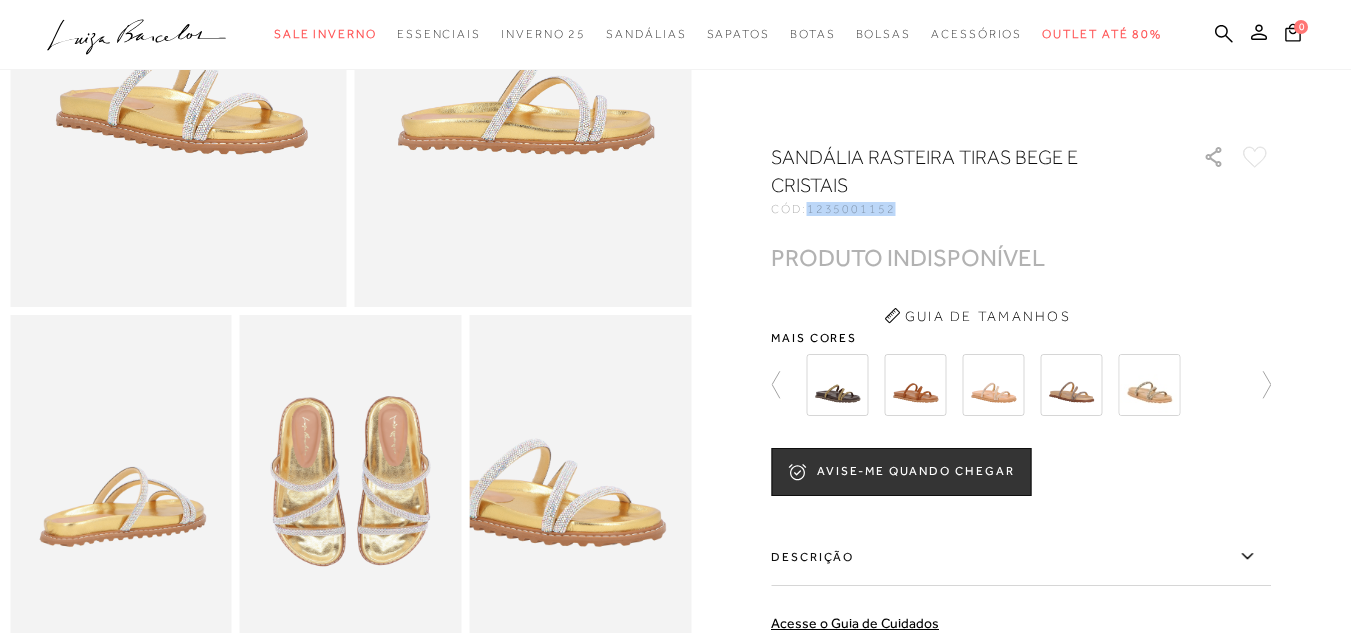 scroll, scrollTop: 200, scrollLeft: 0, axis: vertical 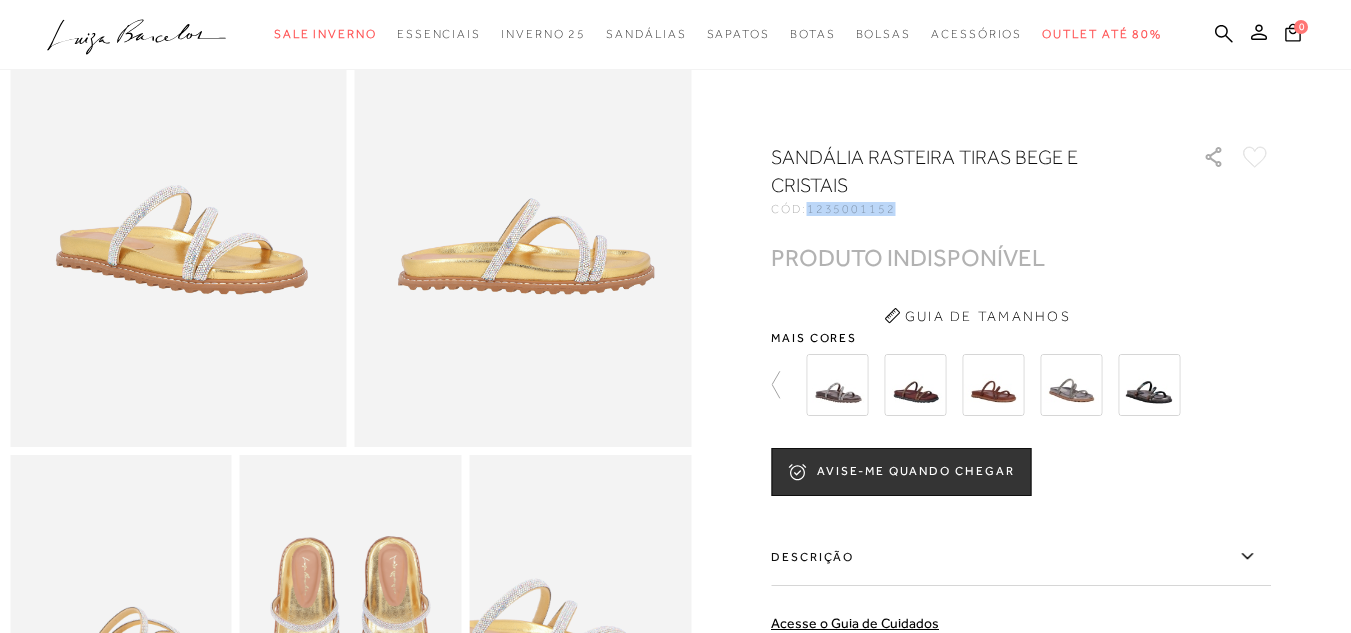 copy on "1235001152" 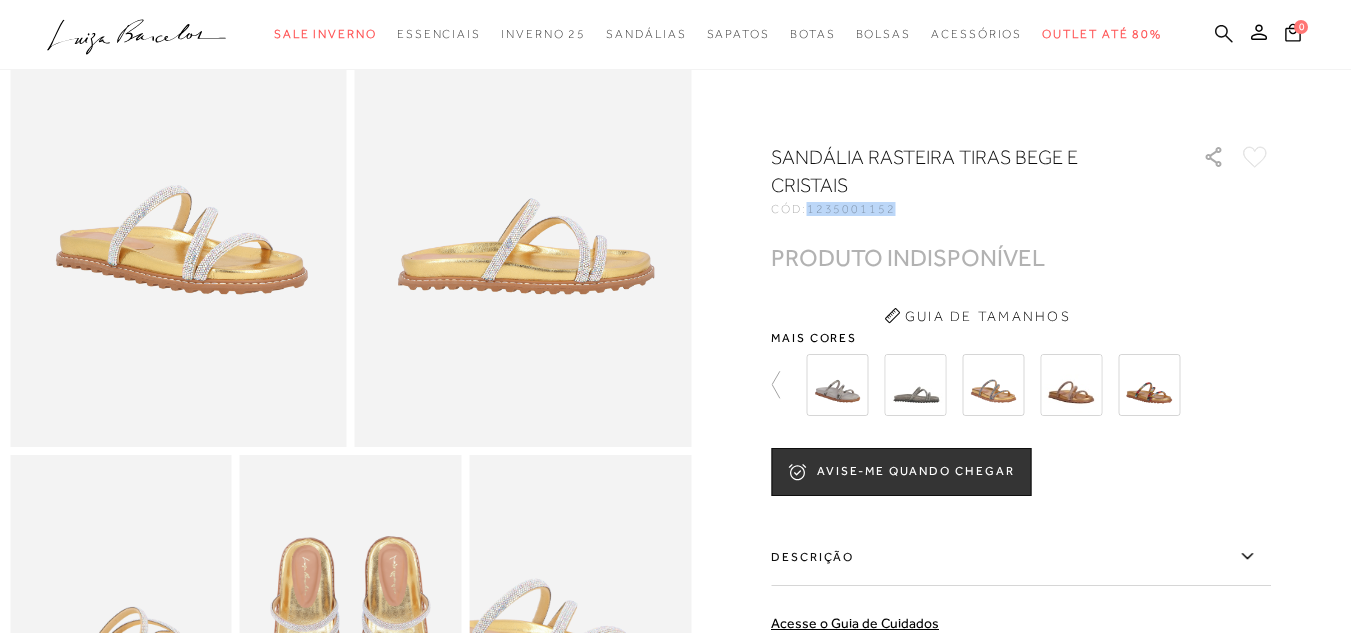 click 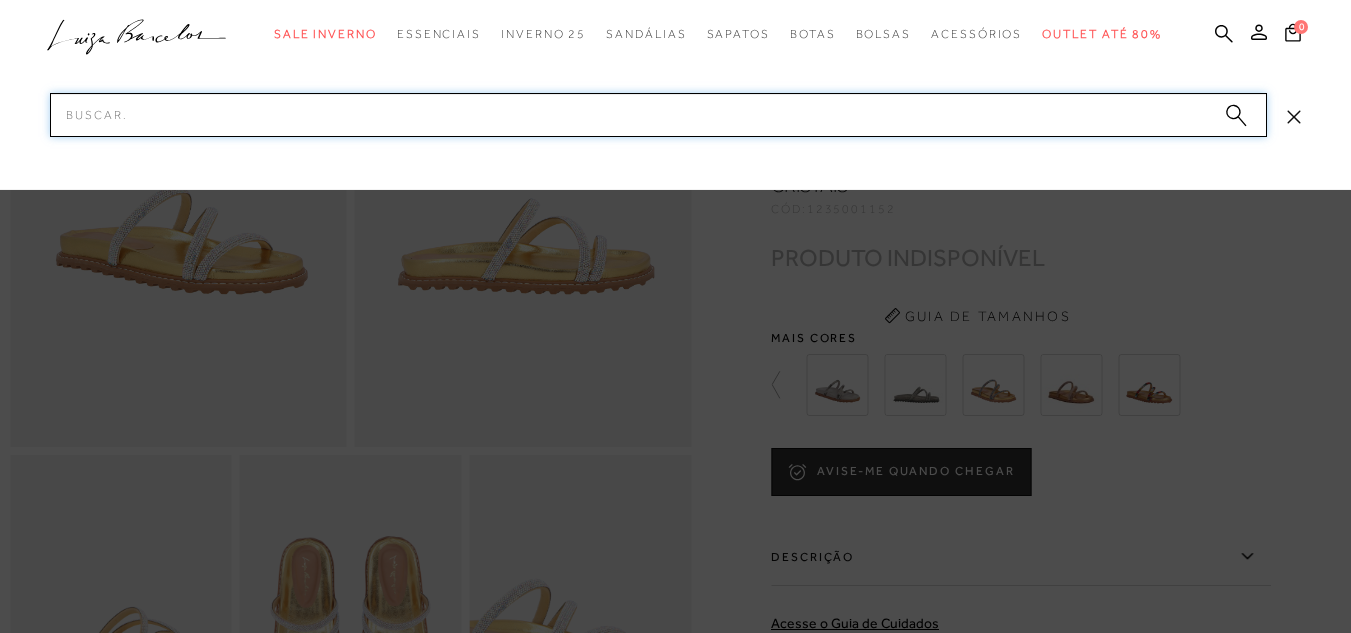 click on "Pesquisar" at bounding box center [658, 115] 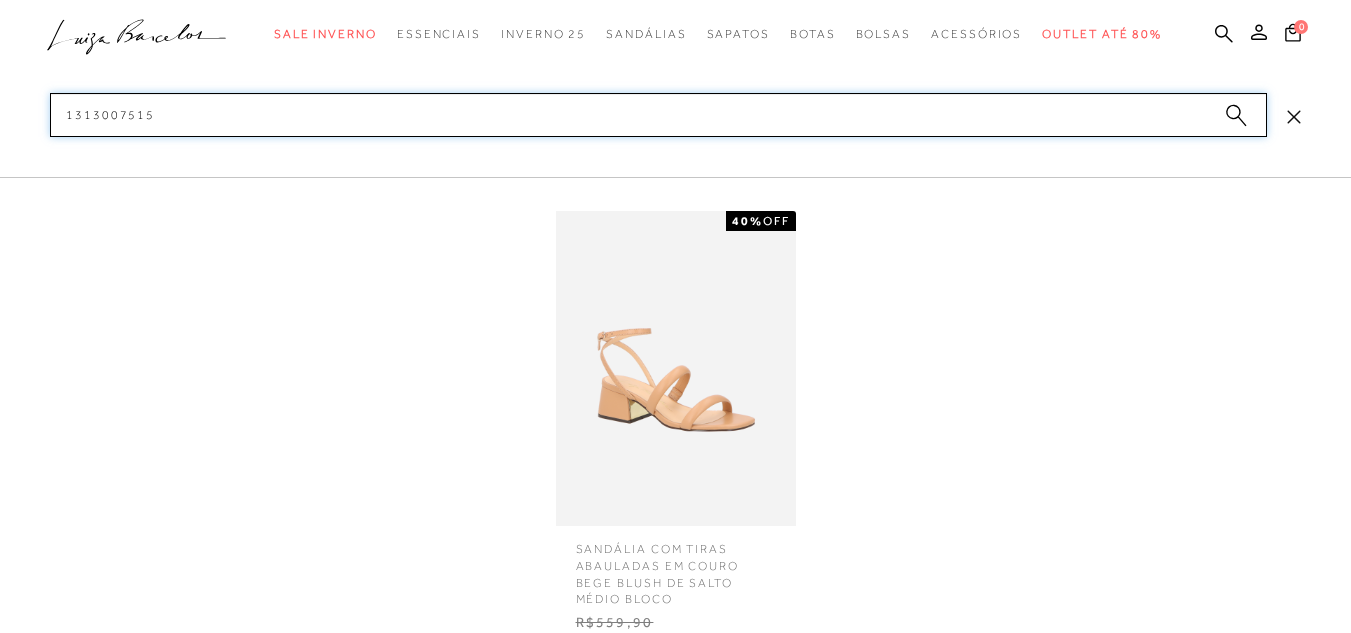 scroll, scrollTop: 700, scrollLeft: 0, axis: vertical 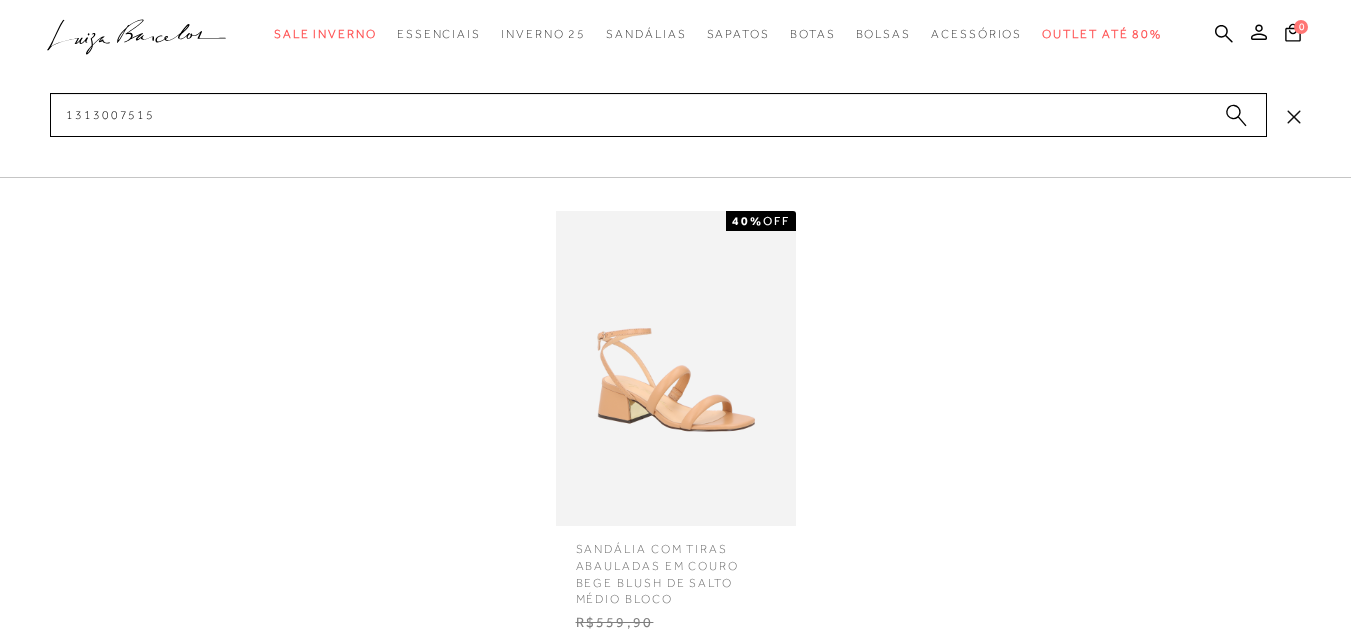 click on "categoryHeader
.a{fill-rule:evenodd;}
Sale Inverno
Modelo Sapatos Mules" at bounding box center (675, -1874) 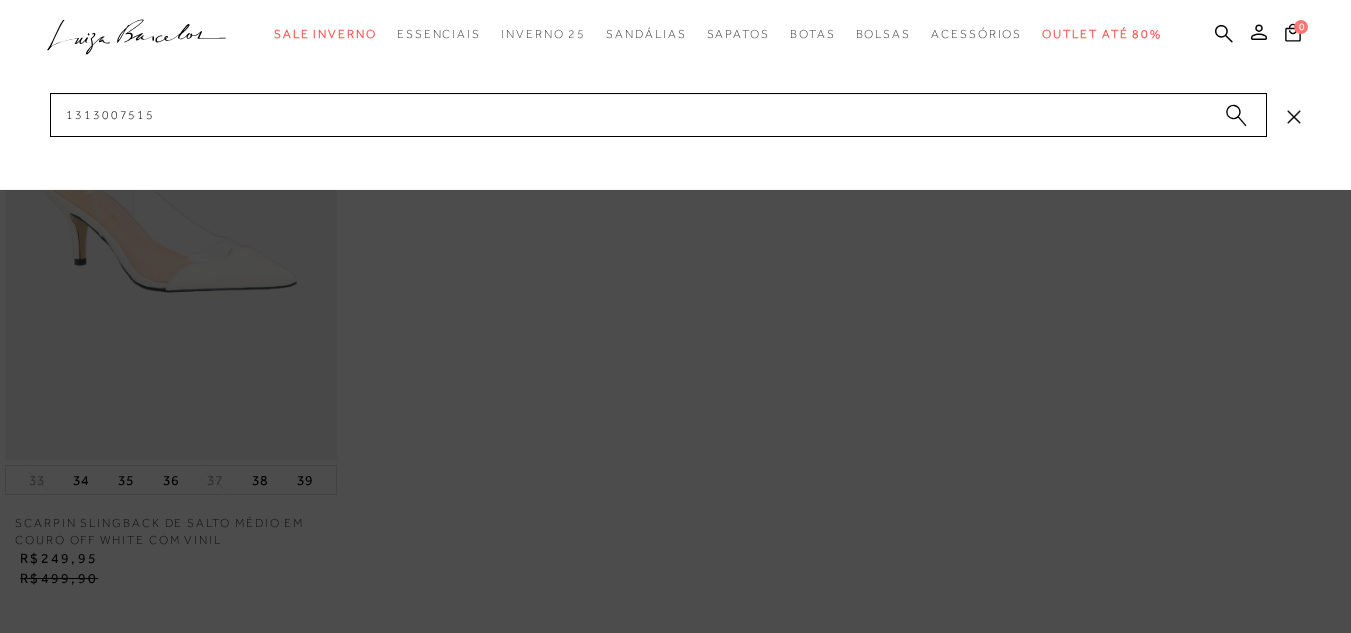 click at bounding box center [675, 95] 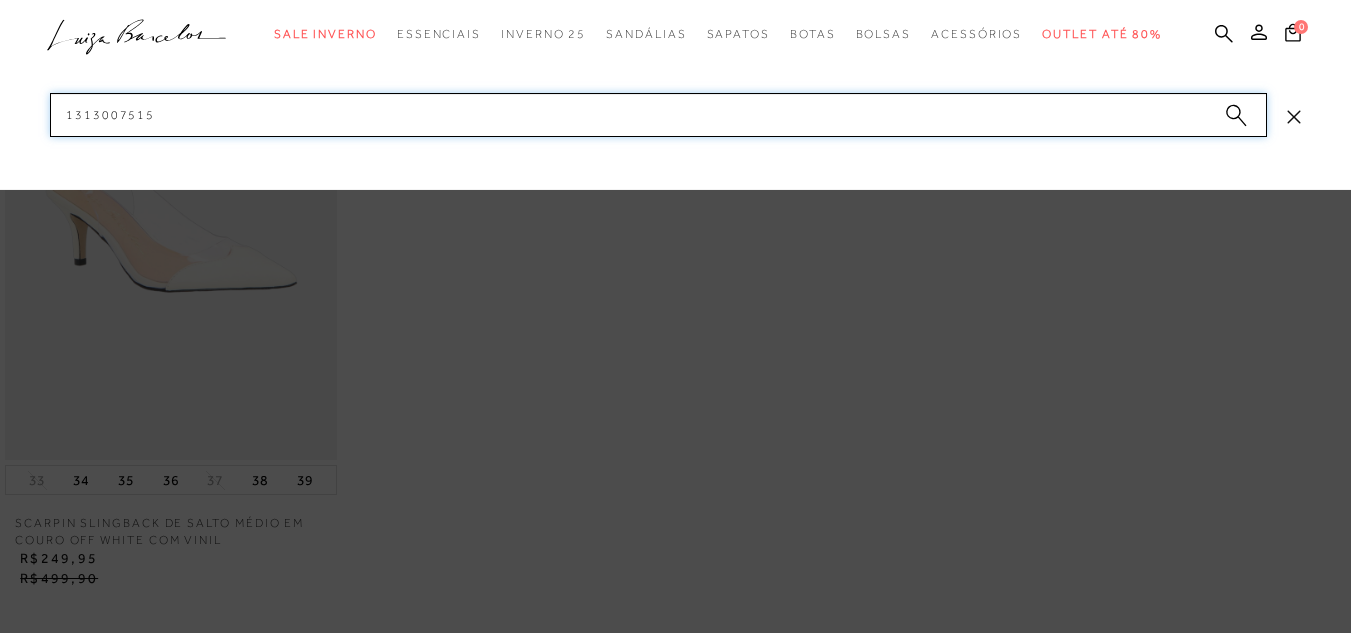 click on "1313007515" at bounding box center (658, 115) 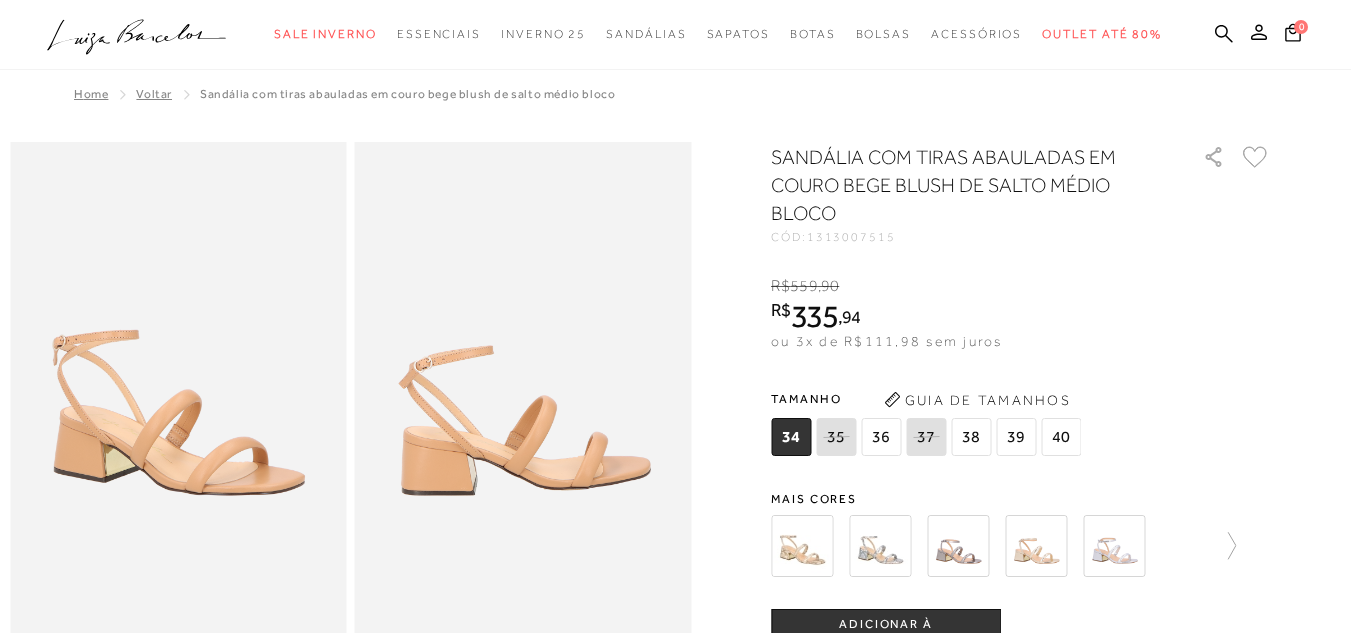 scroll, scrollTop: 0, scrollLeft: 0, axis: both 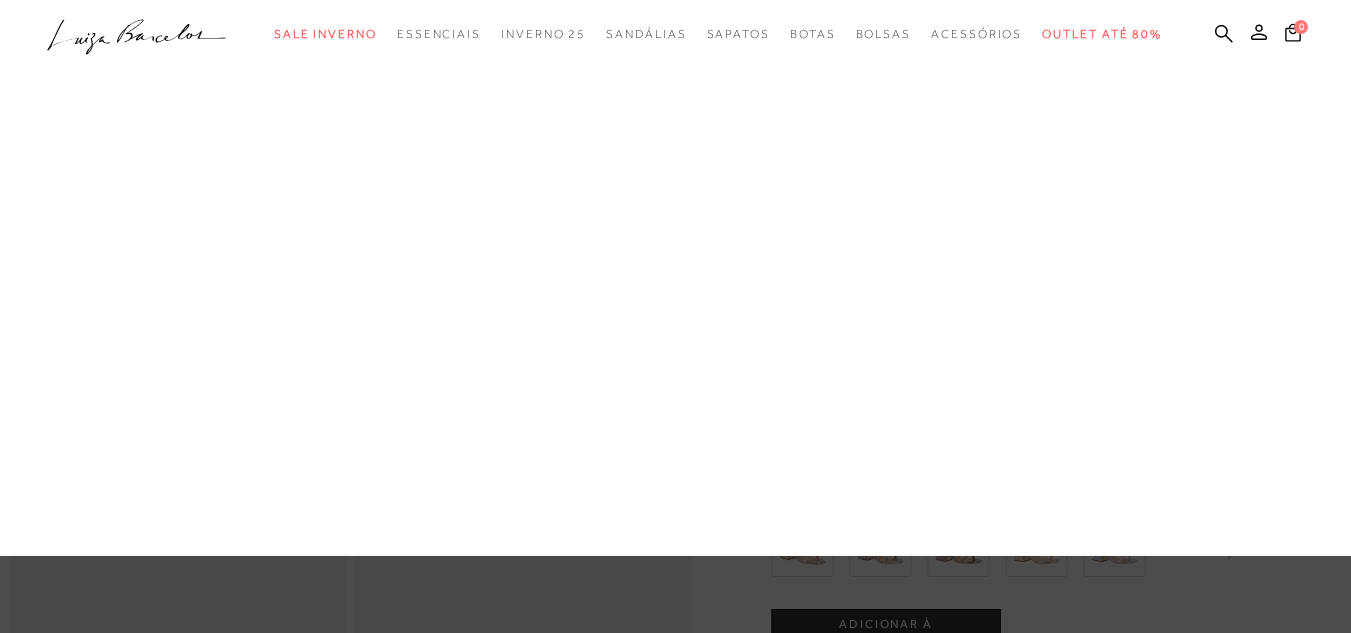 click on "Papete" at bounding box center (0, 0) 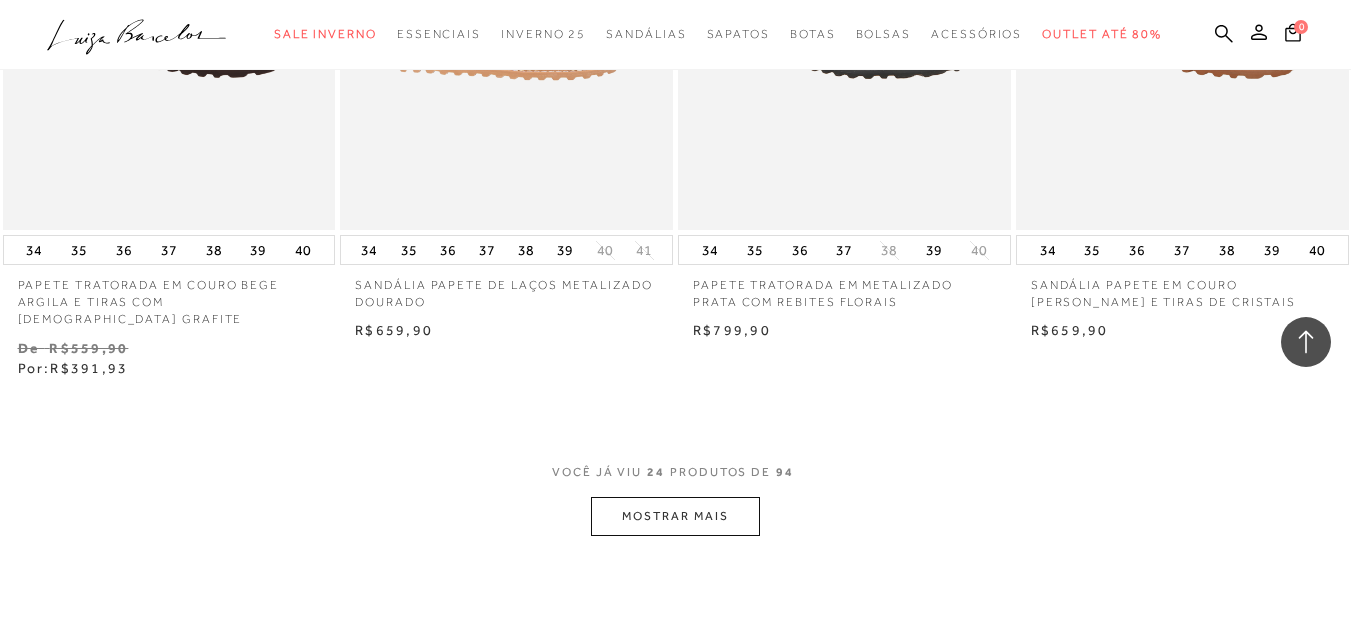 scroll, scrollTop: 3600, scrollLeft: 0, axis: vertical 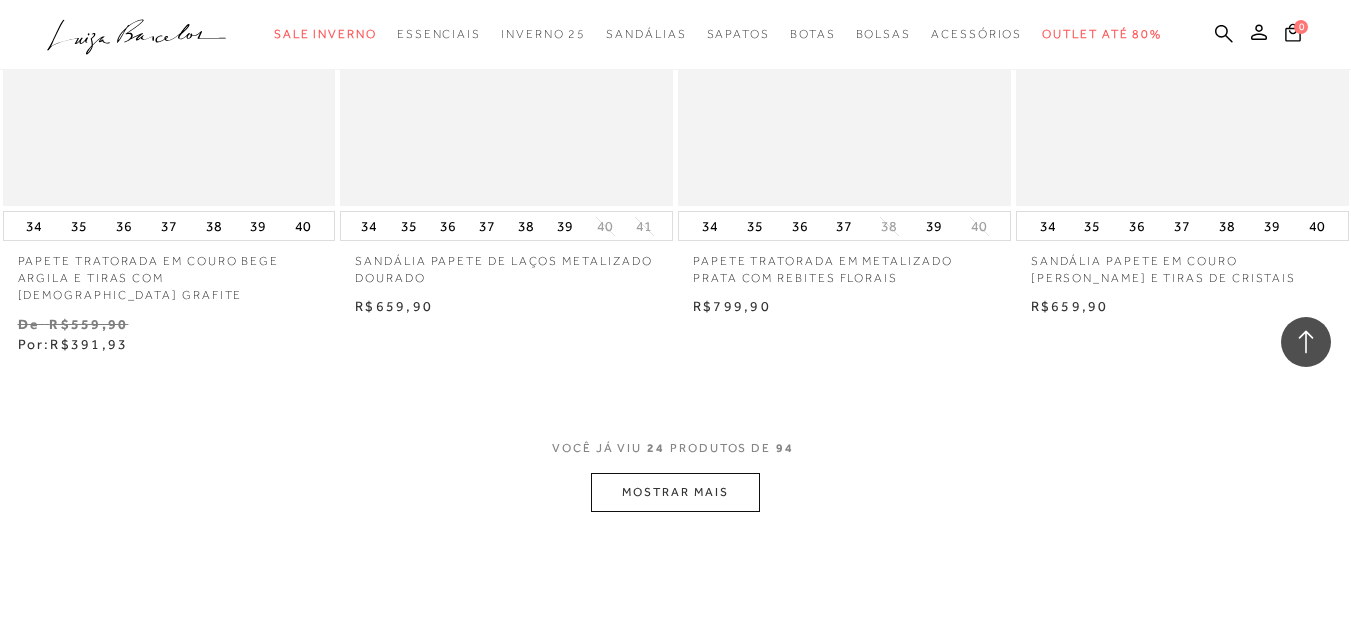 click on "MOSTRAR MAIS" at bounding box center (675, 492) 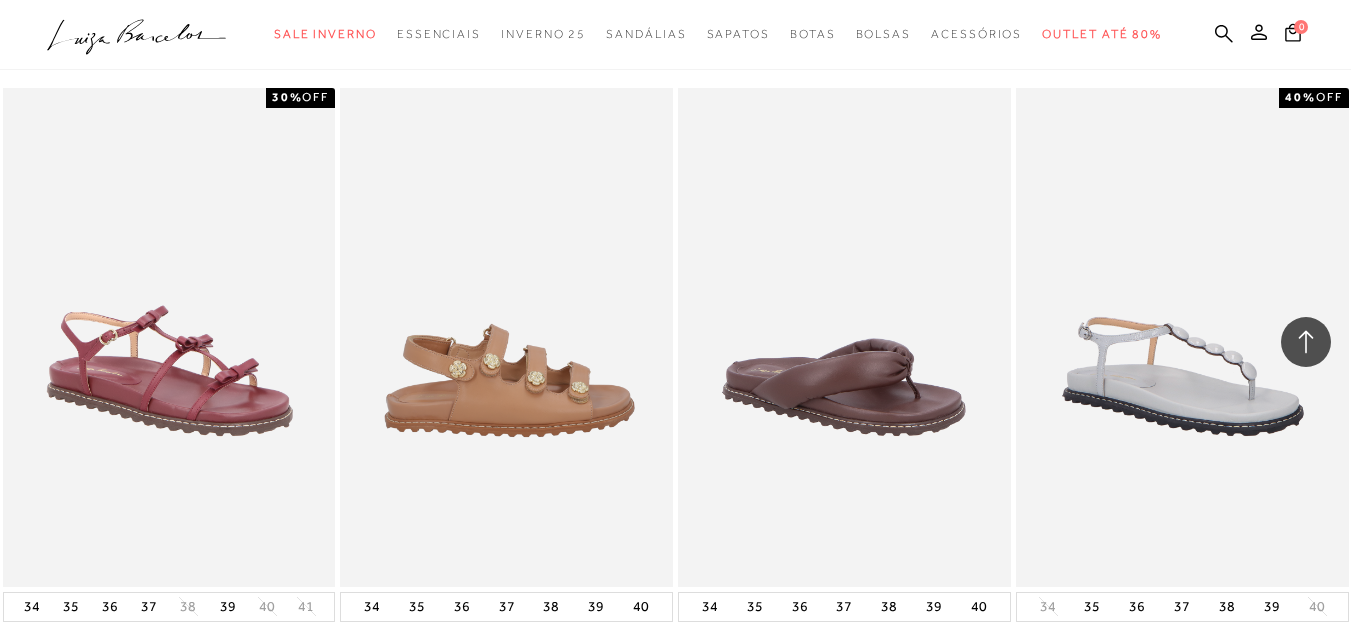 scroll, scrollTop: 7400, scrollLeft: 0, axis: vertical 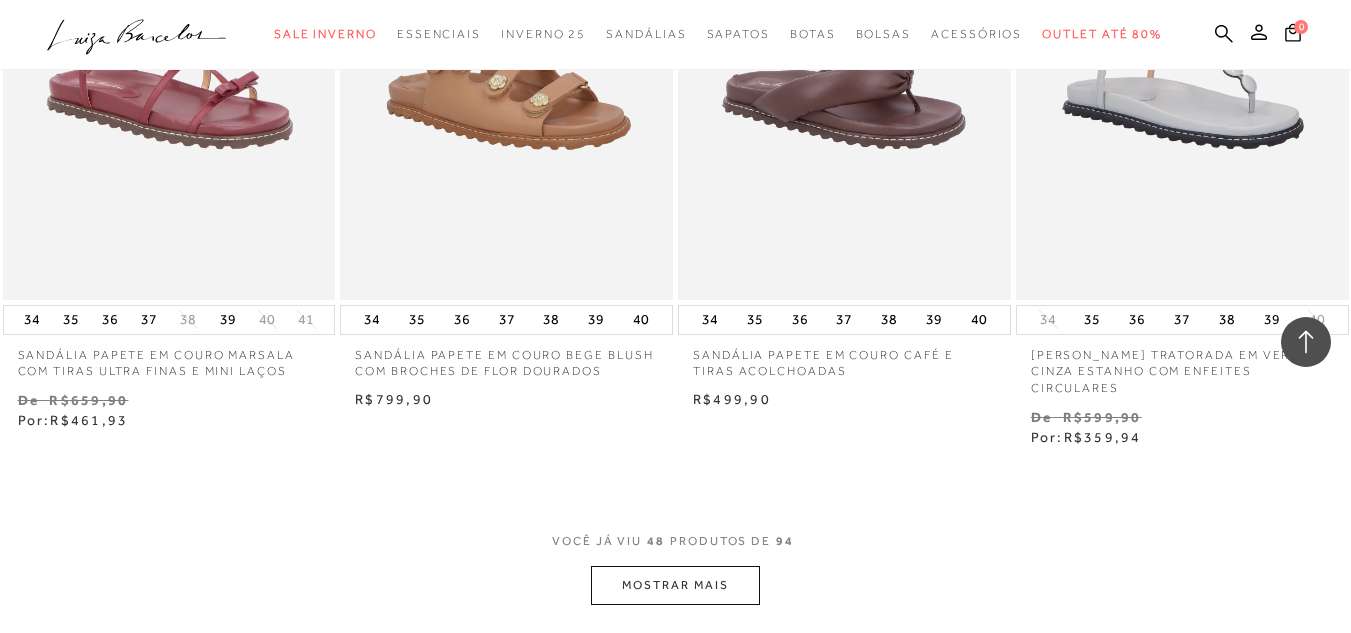 click on "MOSTRAR MAIS" at bounding box center [675, 585] 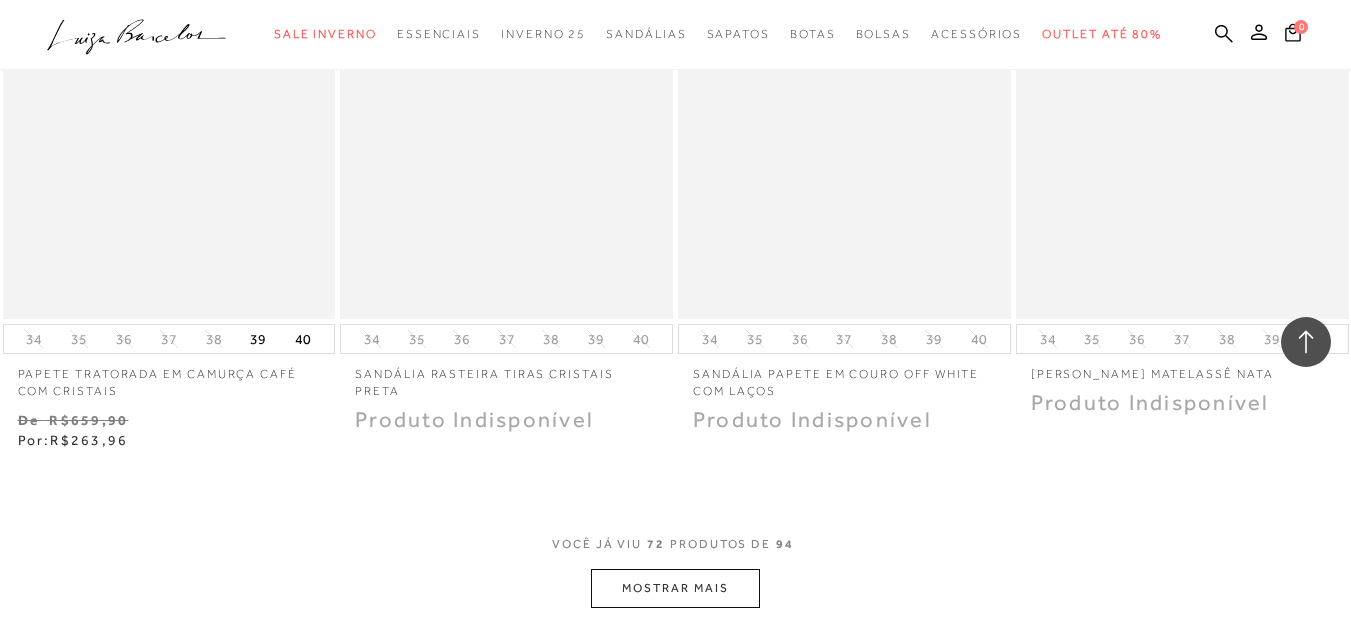 scroll, scrollTop: 11400, scrollLeft: 0, axis: vertical 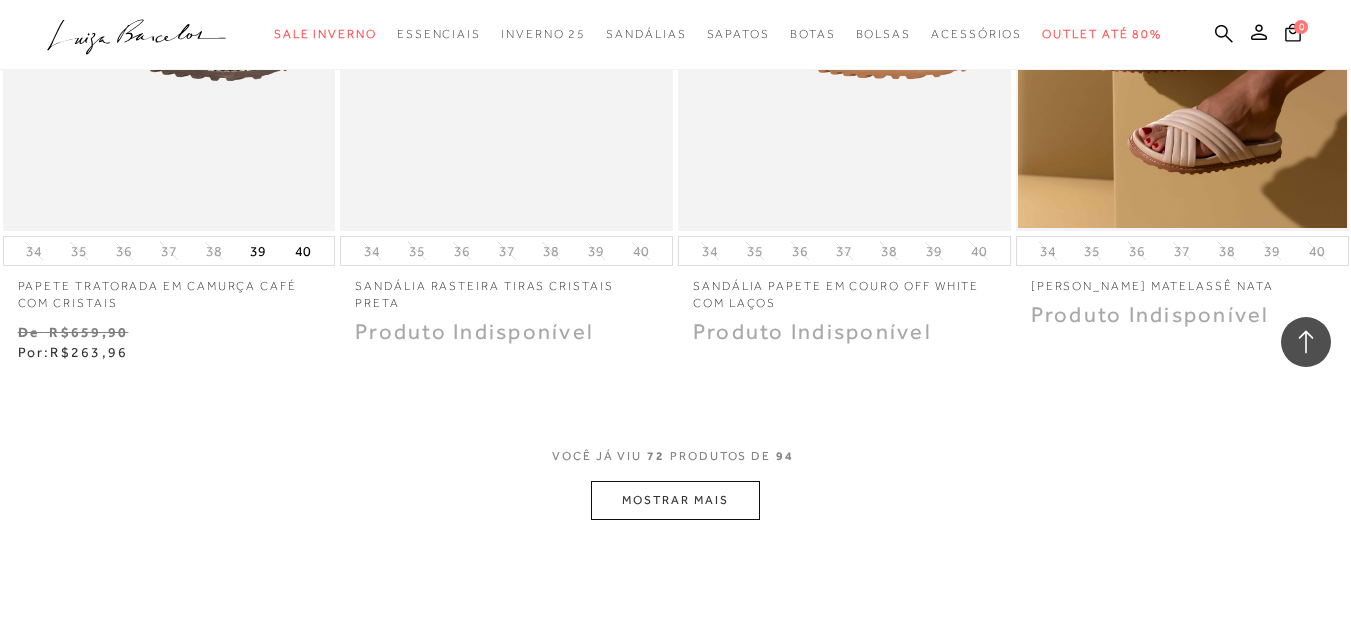 click on "MOSTRAR MAIS" at bounding box center [675, 500] 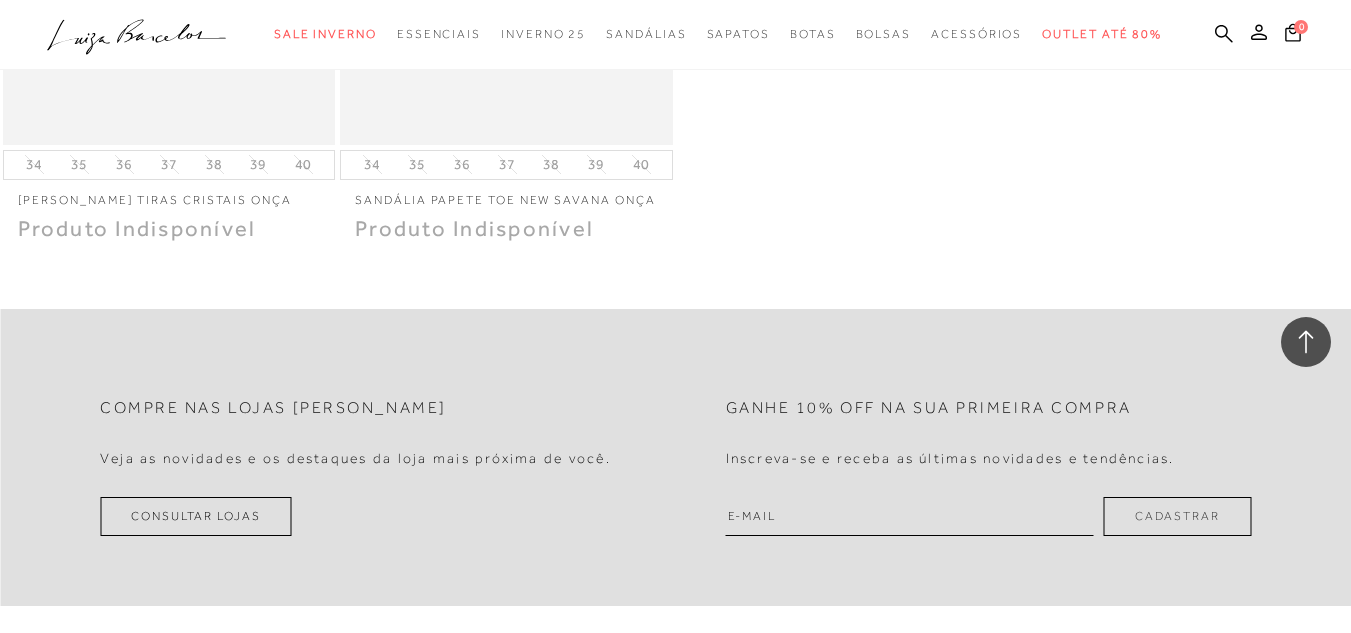 scroll, scrollTop: 15300, scrollLeft: 0, axis: vertical 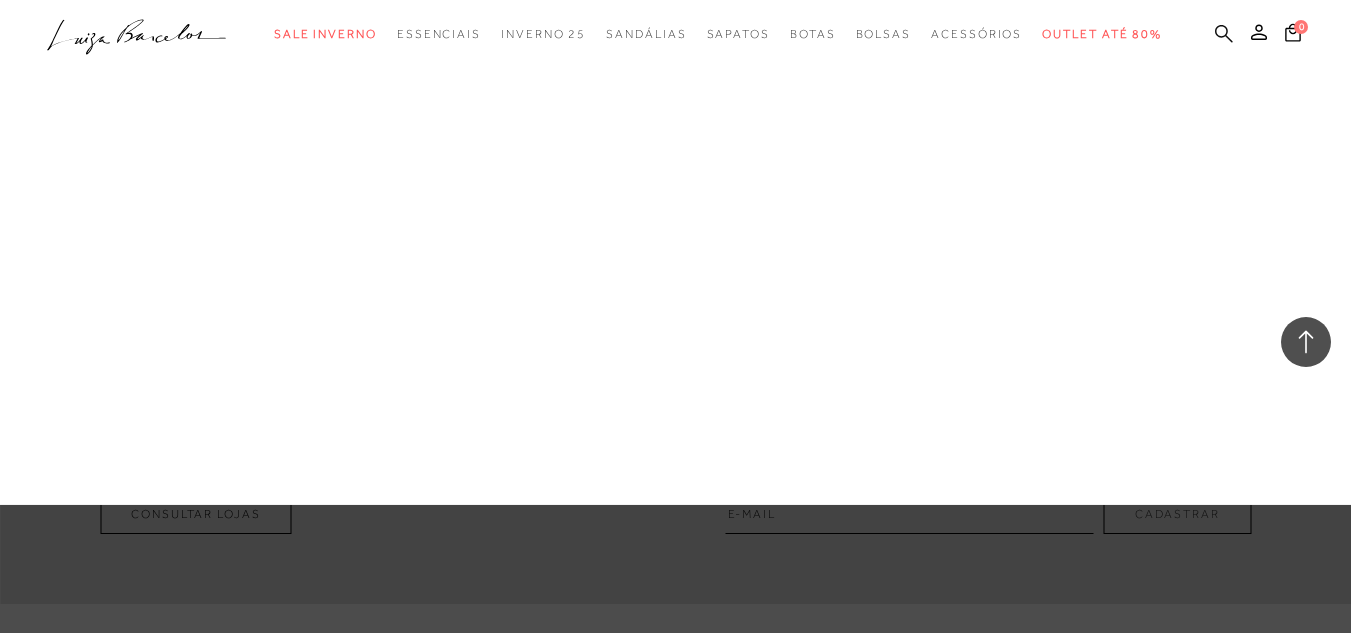 click 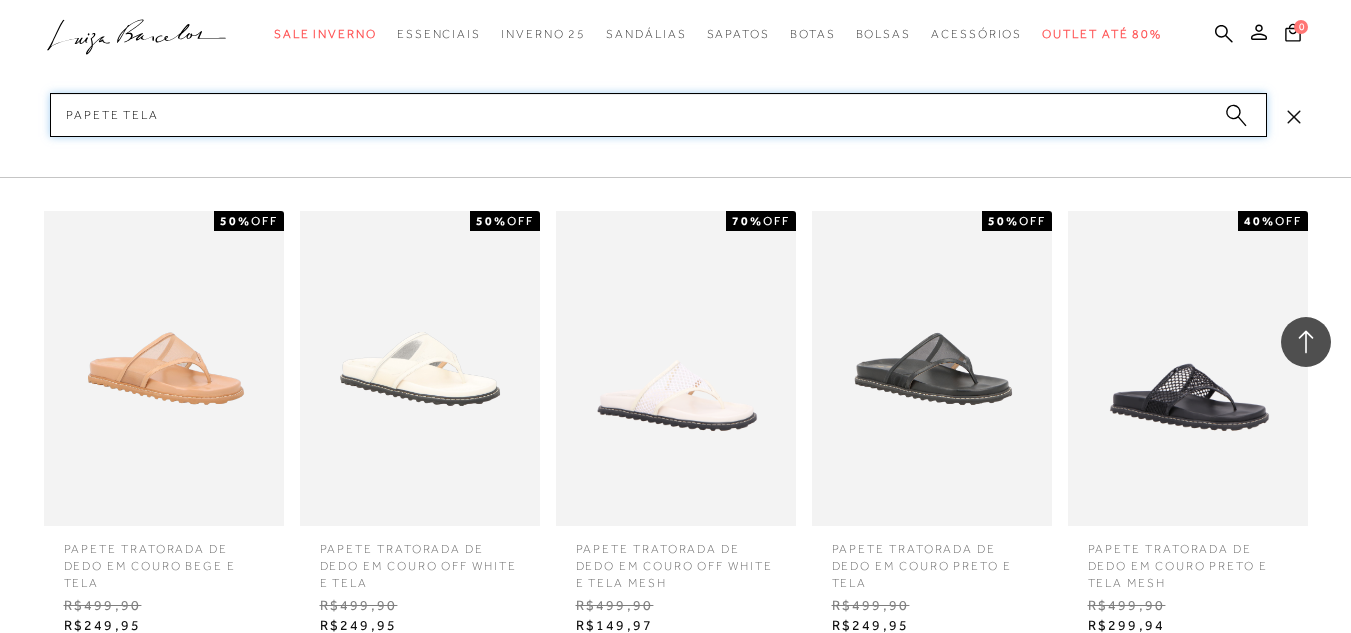 type on "papete tela" 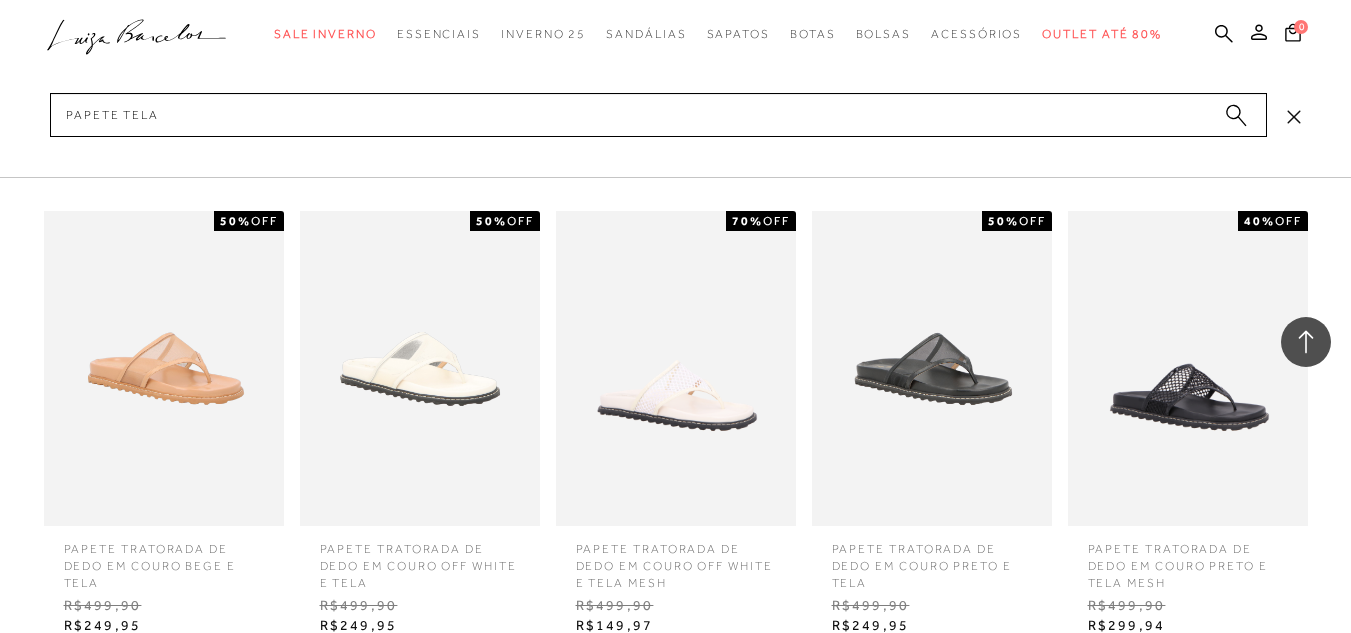 click at bounding box center [164, 368] 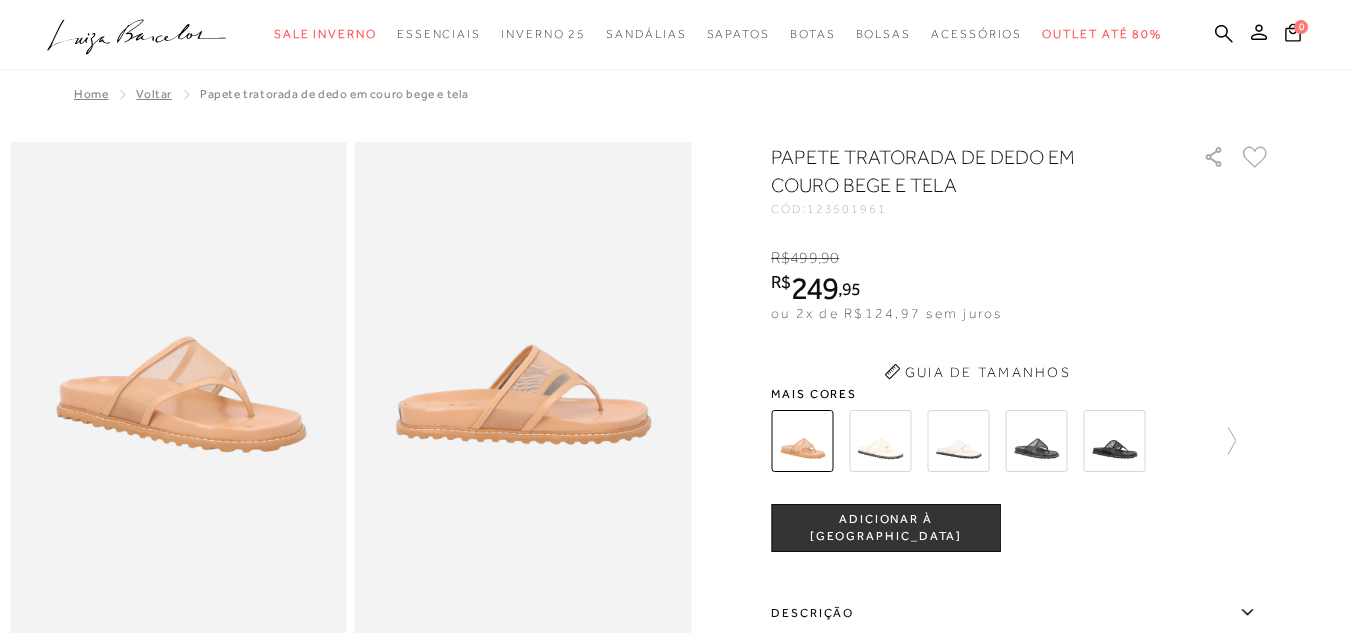 scroll, scrollTop: 0, scrollLeft: 0, axis: both 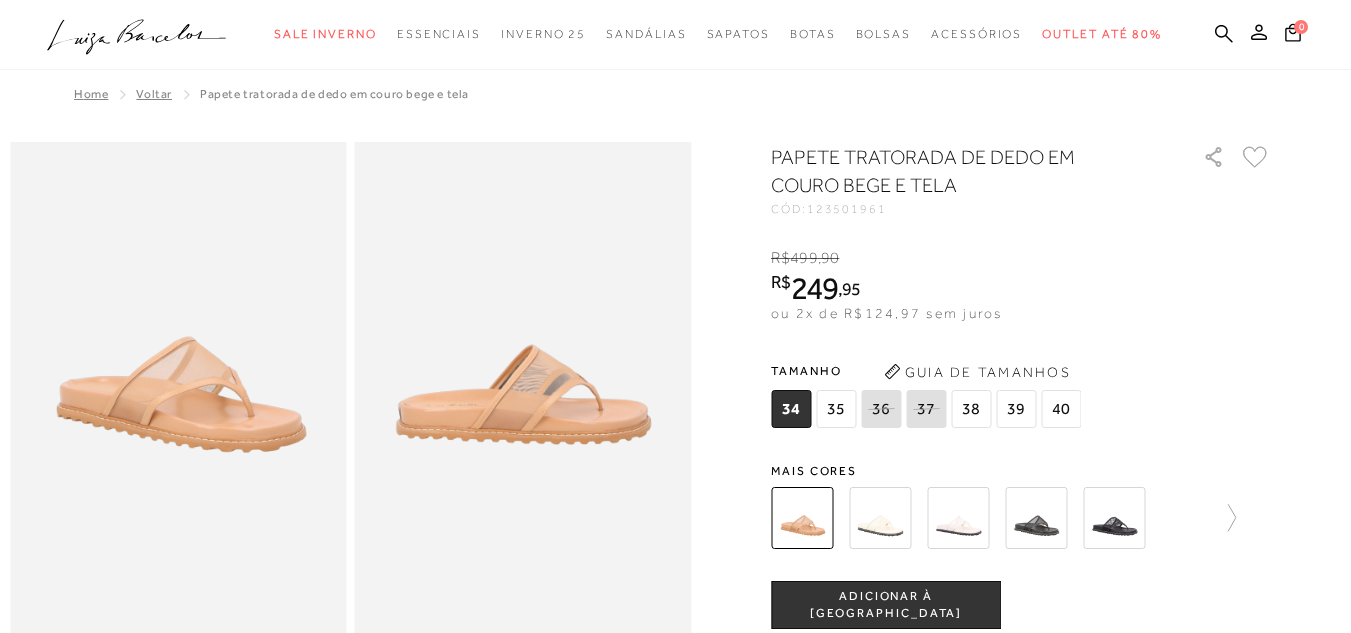 click at bounding box center (1114, 518) 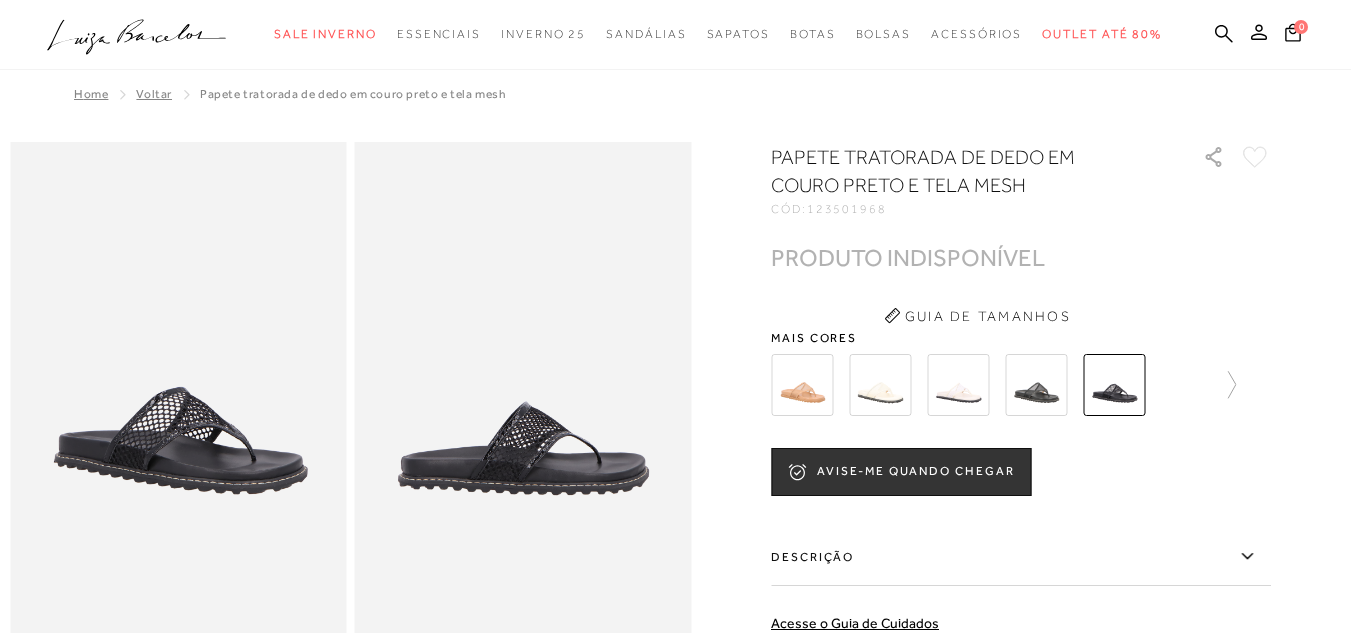 scroll, scrollTop: 0, scrollLeft: 0, axis: both 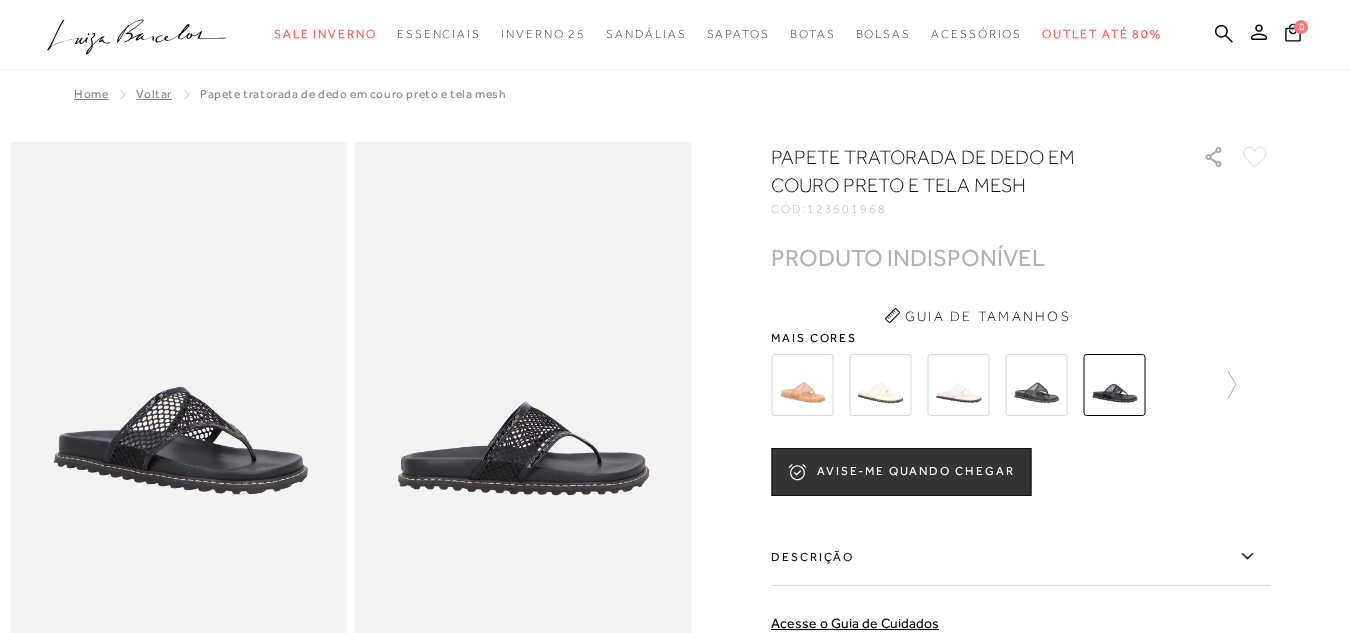 click at bounding box center [1036, 385] 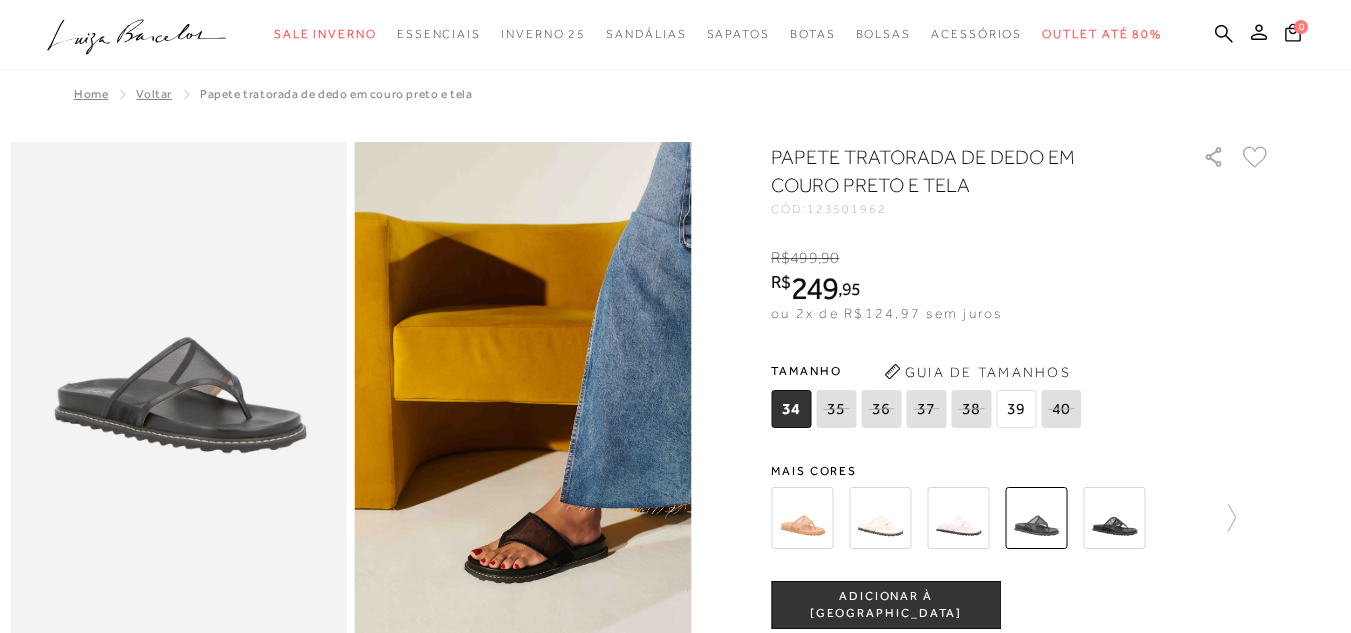 scroll, scrollTop: 0, scrollLeft: 0, axis: both 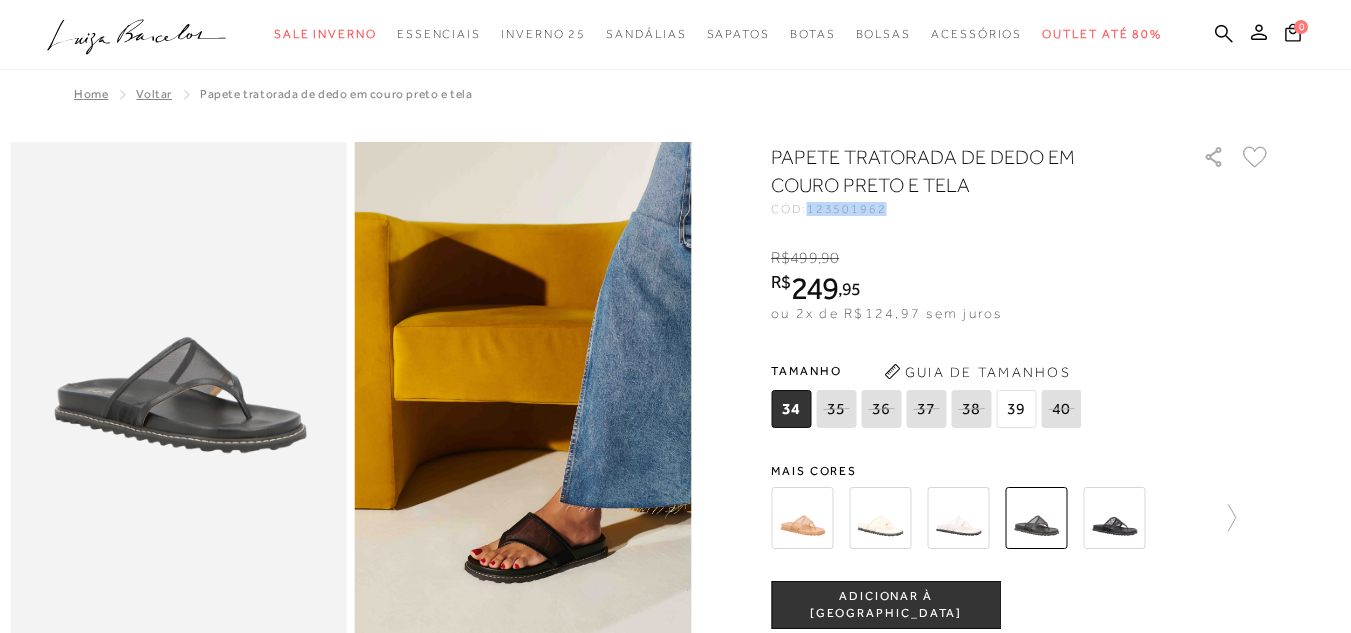 drag, startPoint x: 820, startPoint y: 206, endPoint x: 905, endPoint y: 214, distance: 85.37564 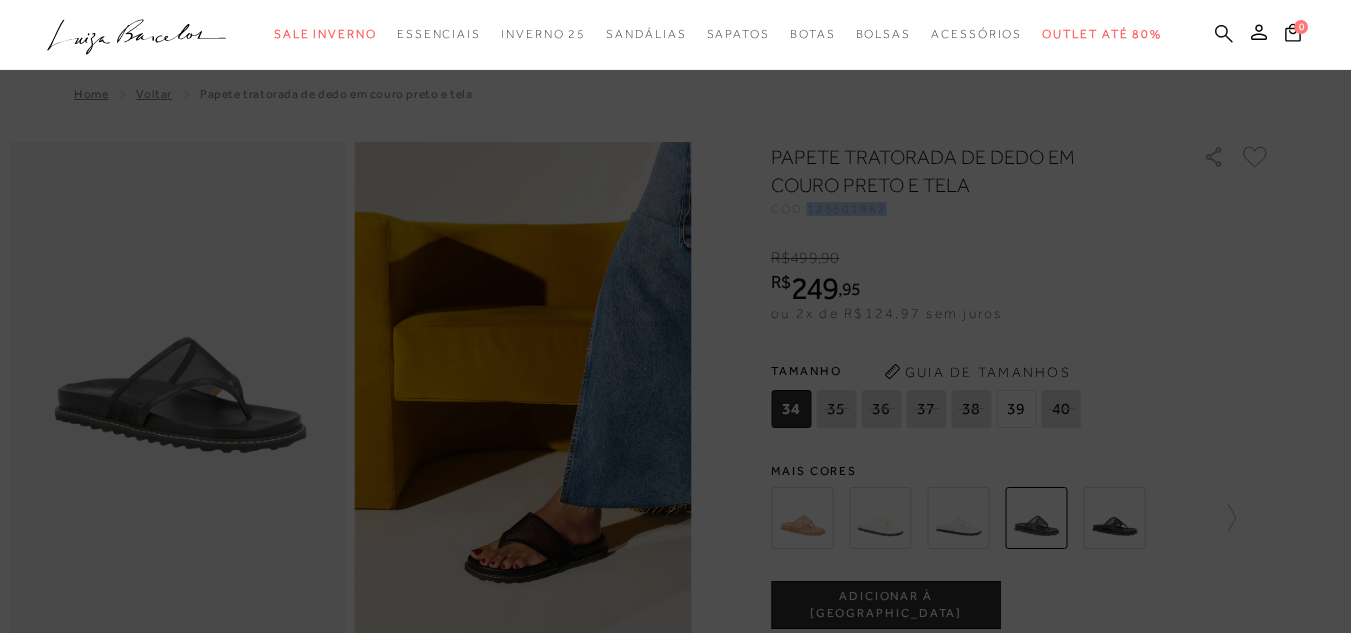 click 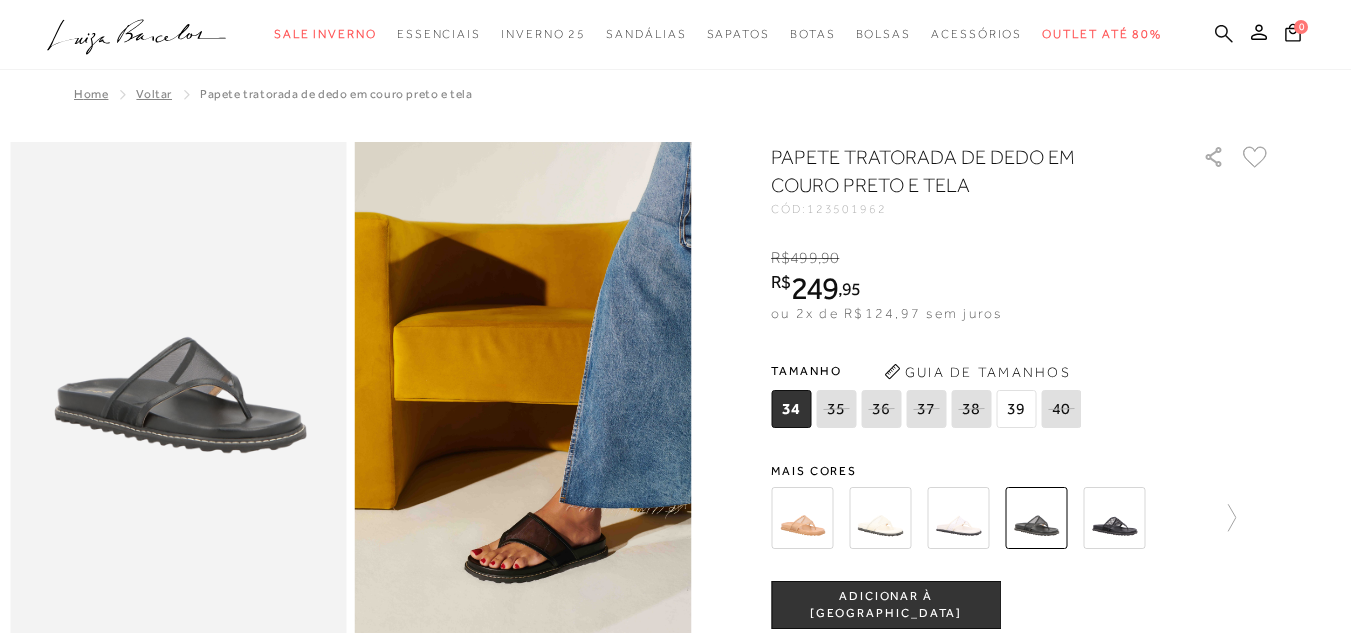 click 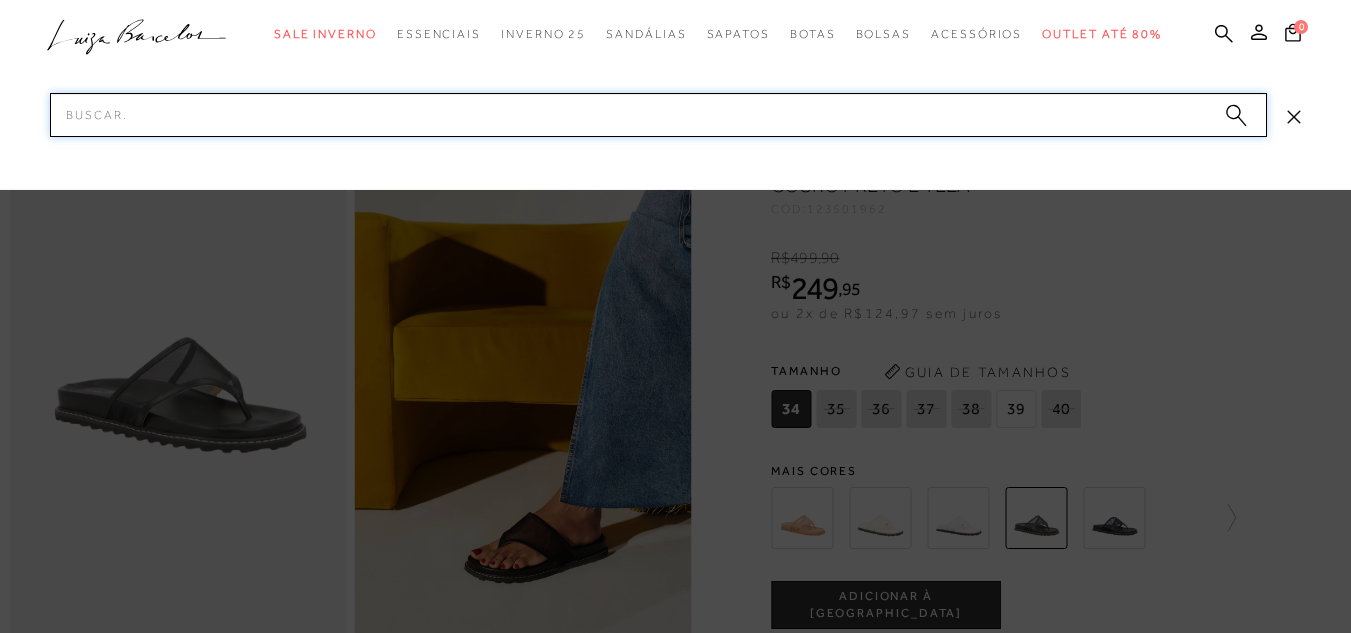 click on "Pesquisar" at bounding box center (658, 115) 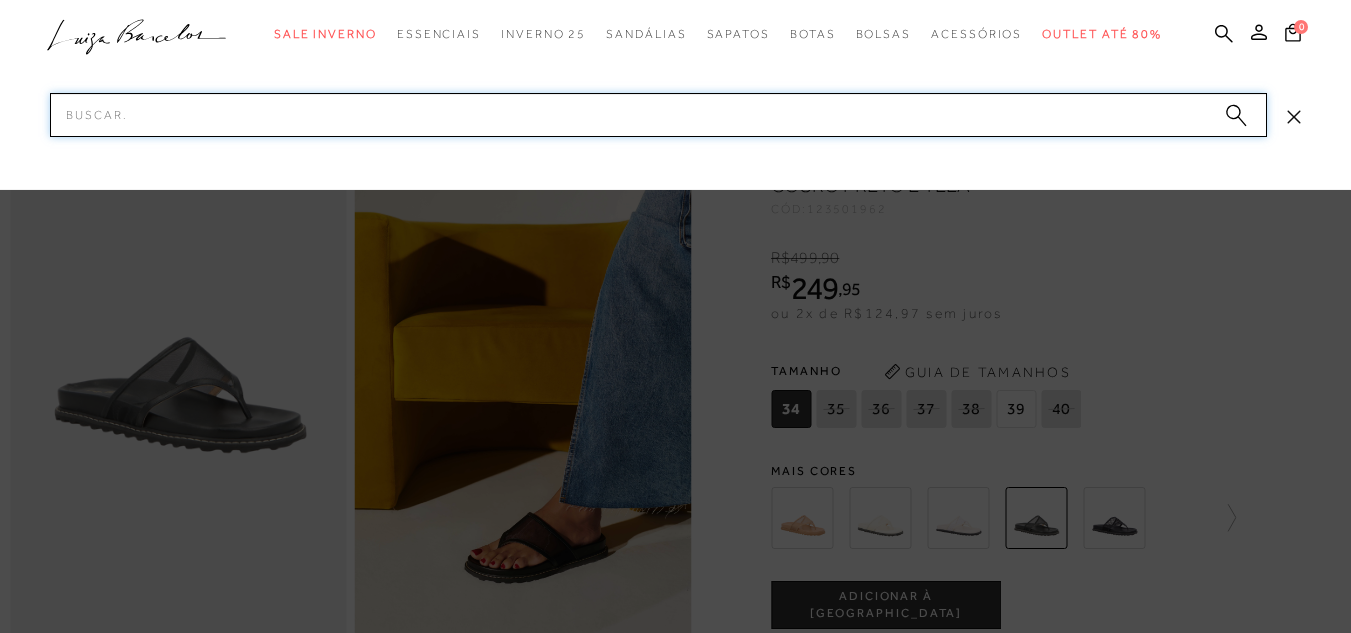 paste on "139300031" 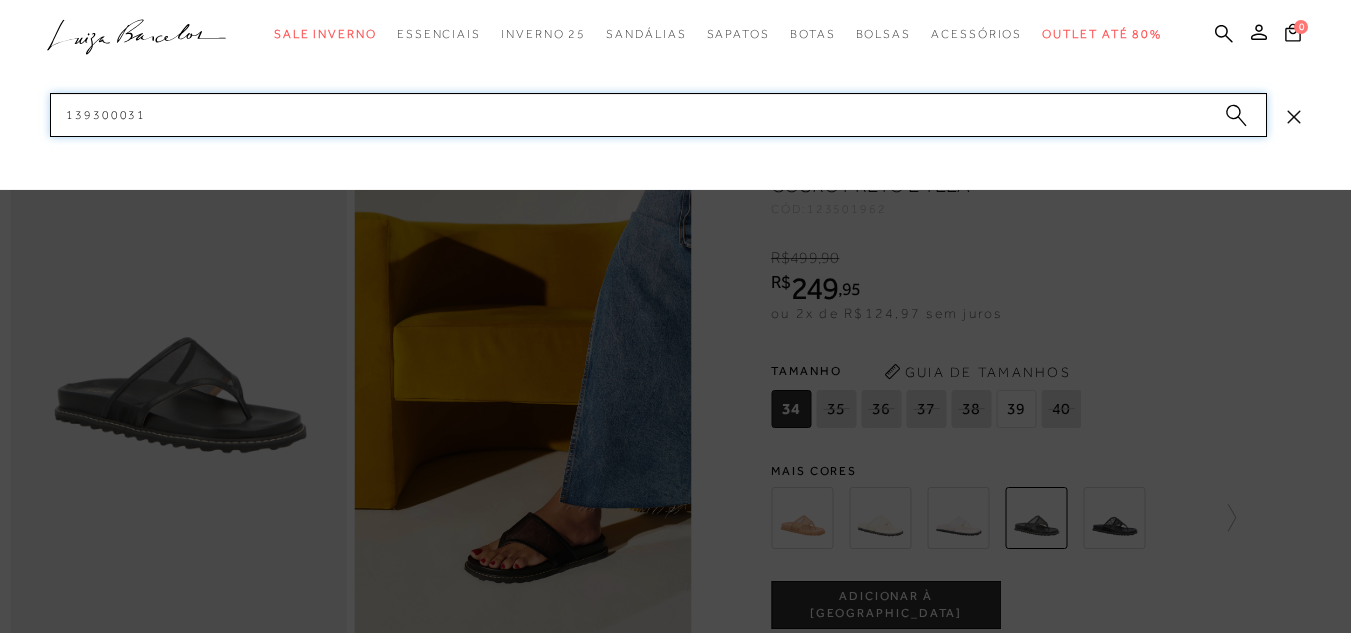 type 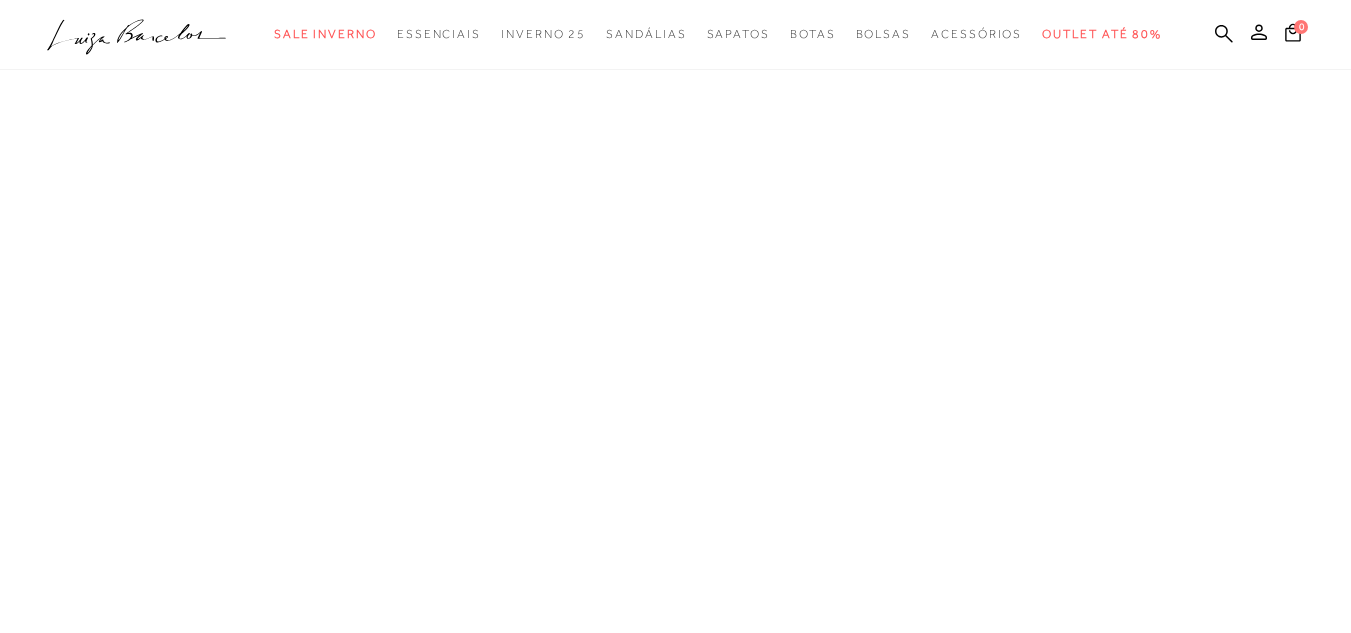 scroll, scrollTop: 0, scrollLeft: 0, axis: both 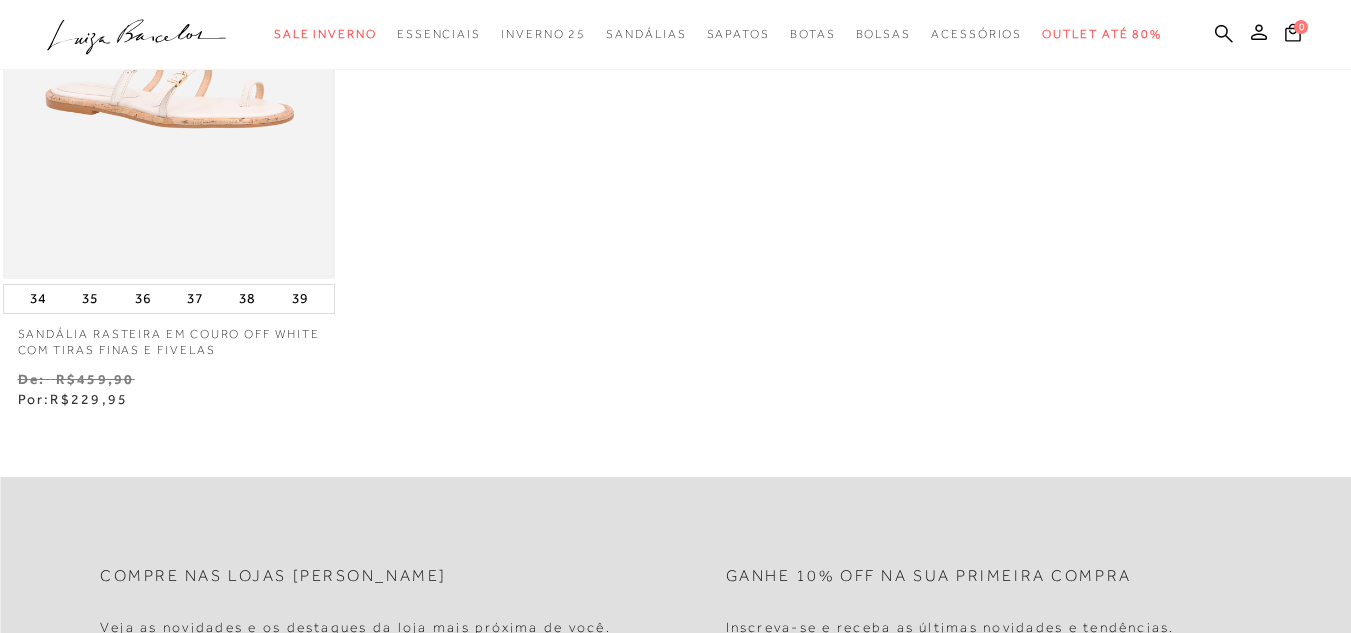 click at bounding box center [169, 29] 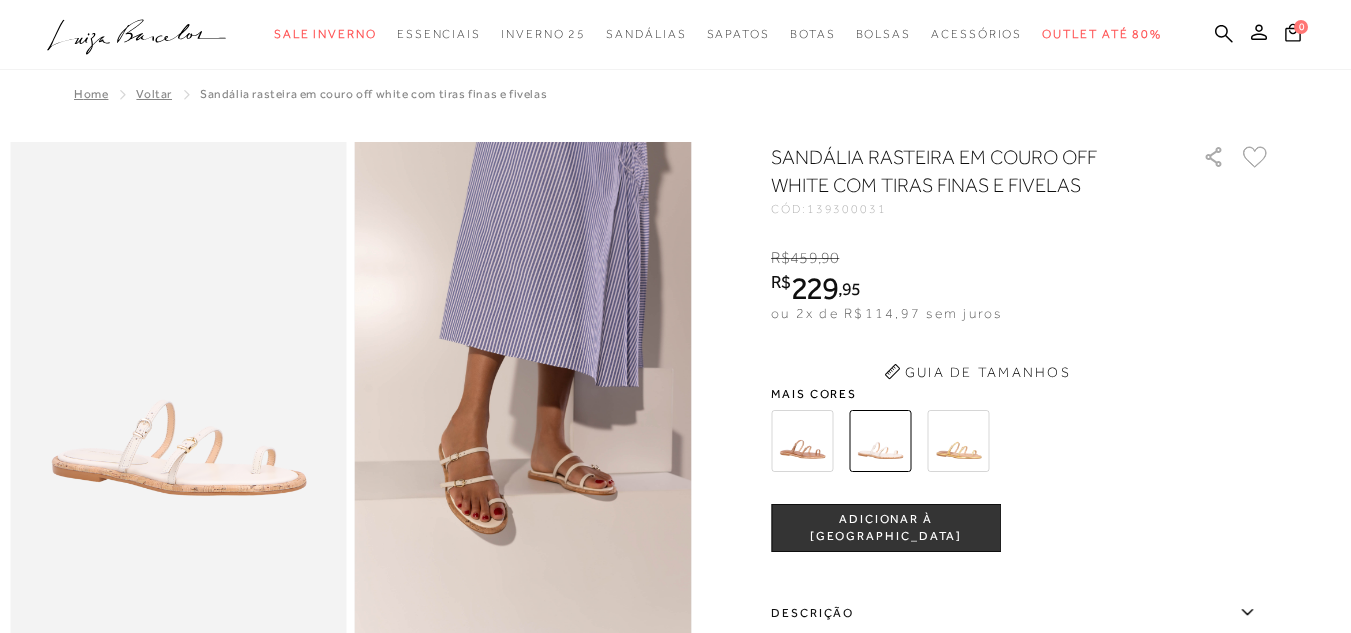 scroll, scrollTop: 0, scrollLeft: 0, axis: both 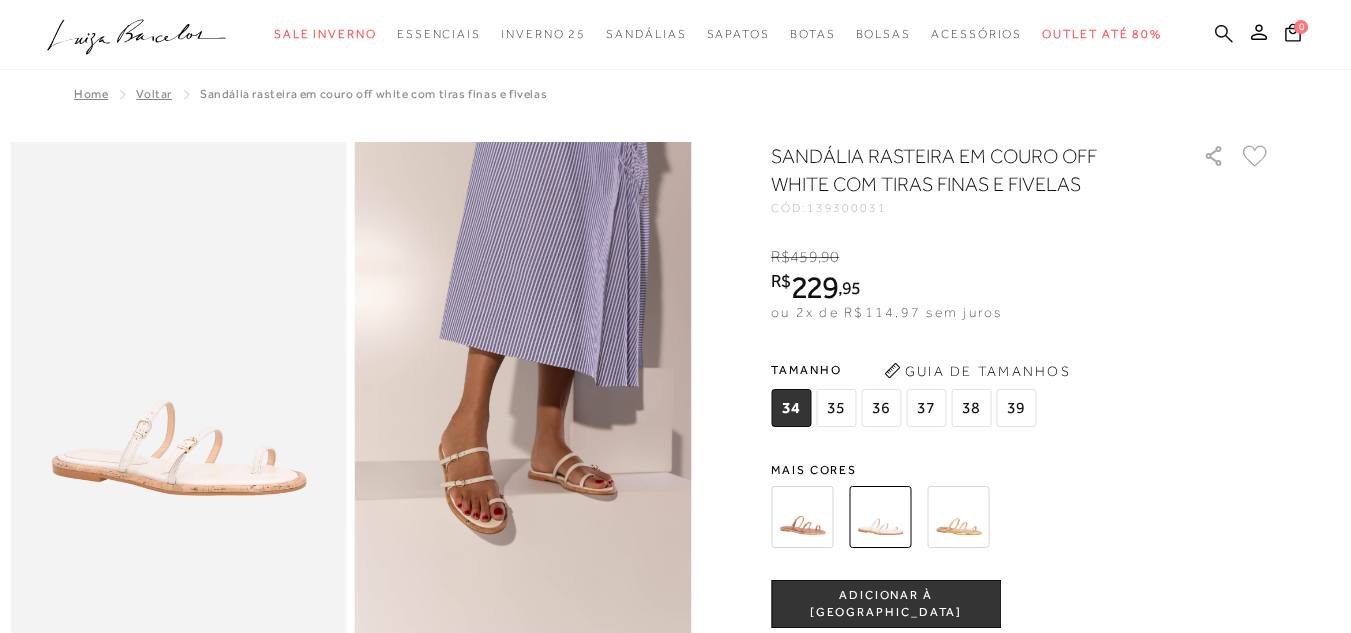 click 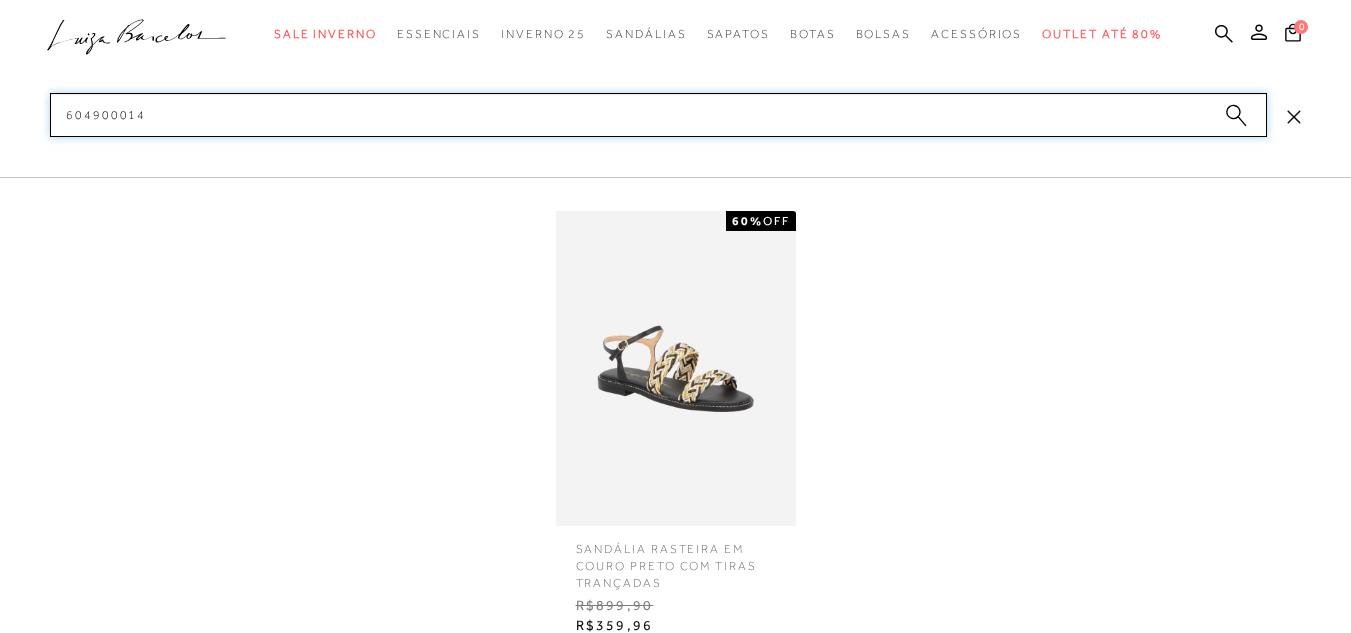 type on "604900014" 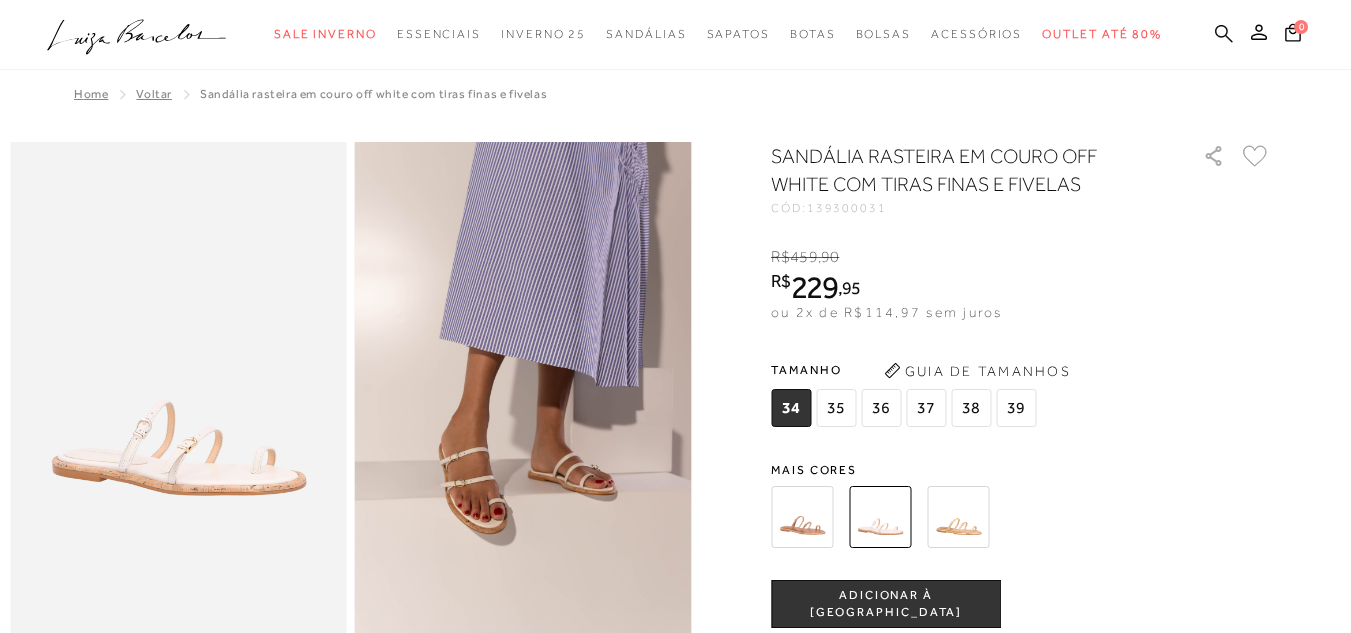 click 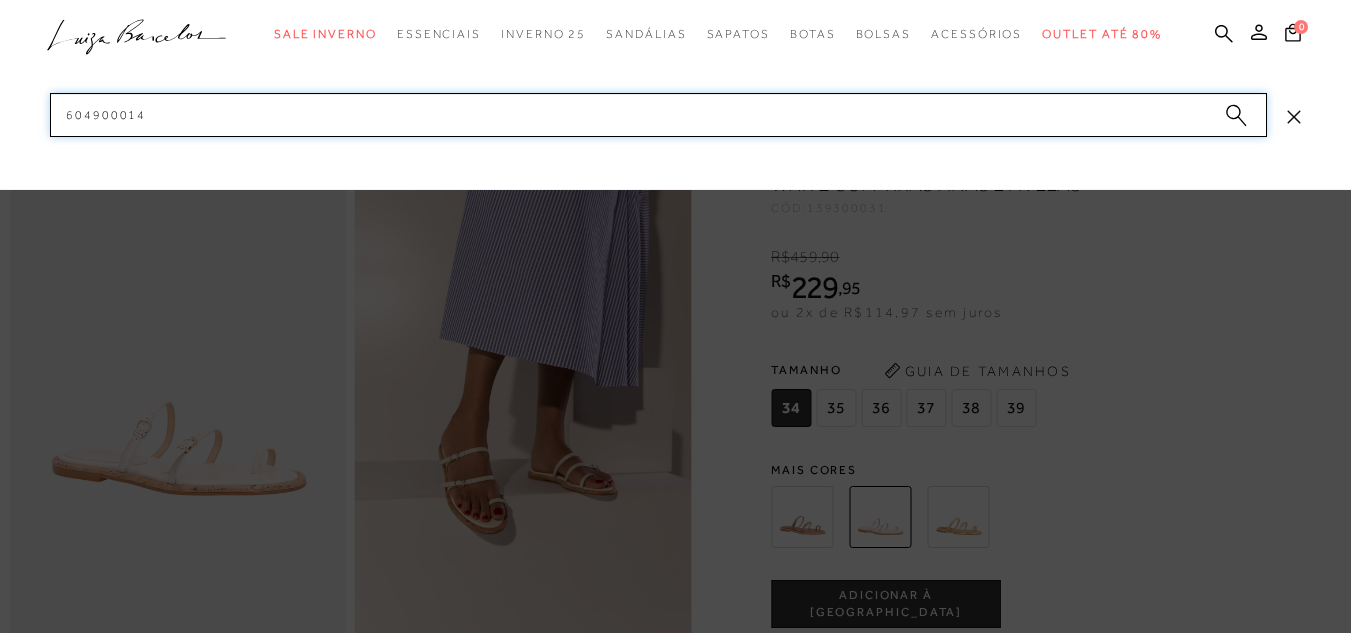 type 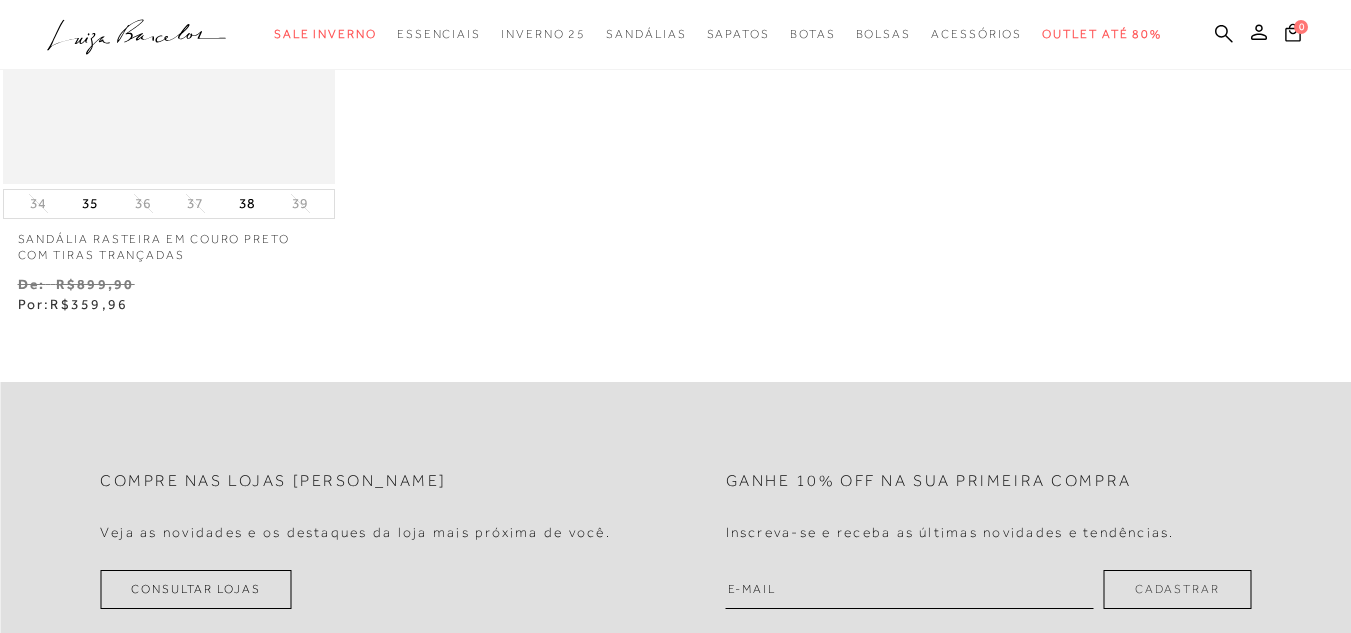 scroll, scrollTop: 500, scrollLeft: 0, axis: vertical 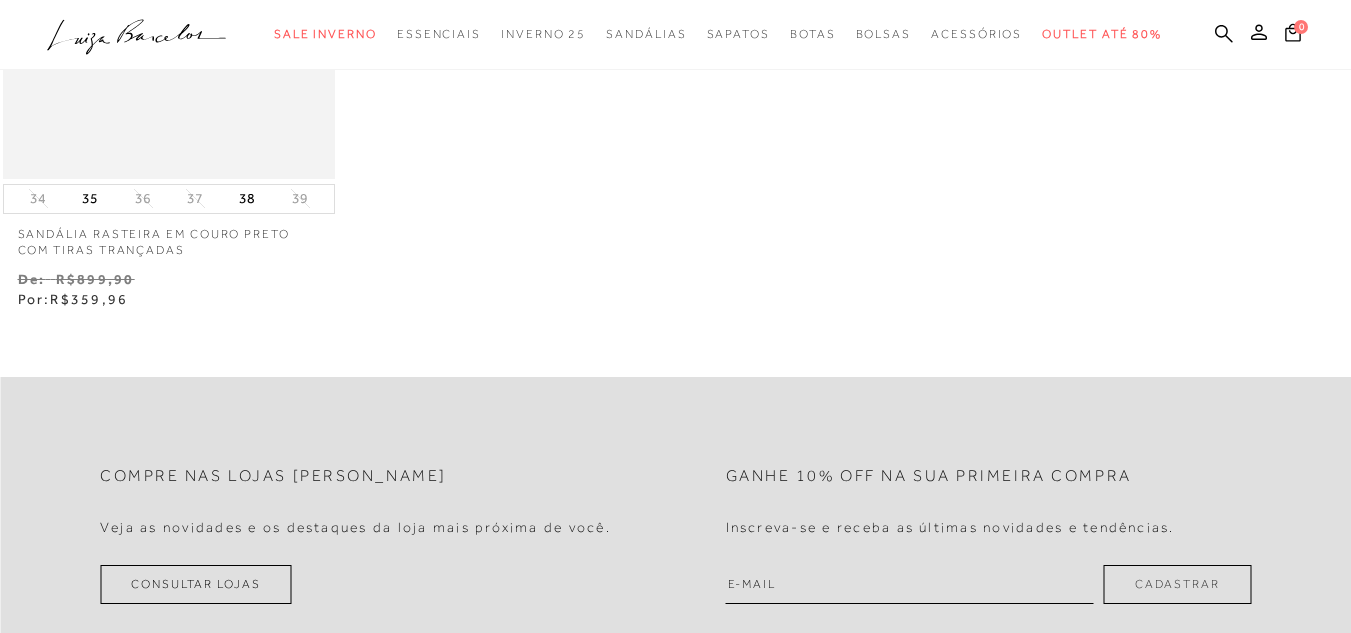 click on ".a{fill-rule:evenodd;}
Sale Inverno
Modelo
Sapatos
[GEOGRAPHIC_DATA]
Mules
[GEOGRAPHIC_DATA]
Acessórios Mule" at bounding box center [660, 34] 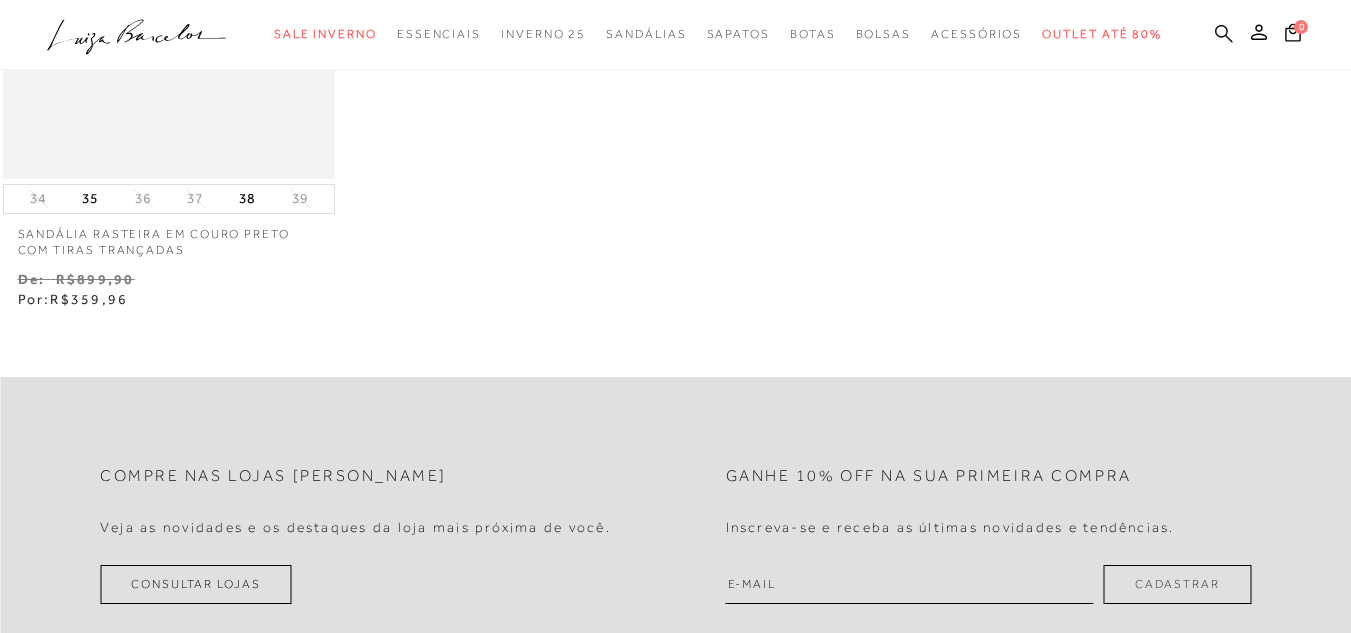 click 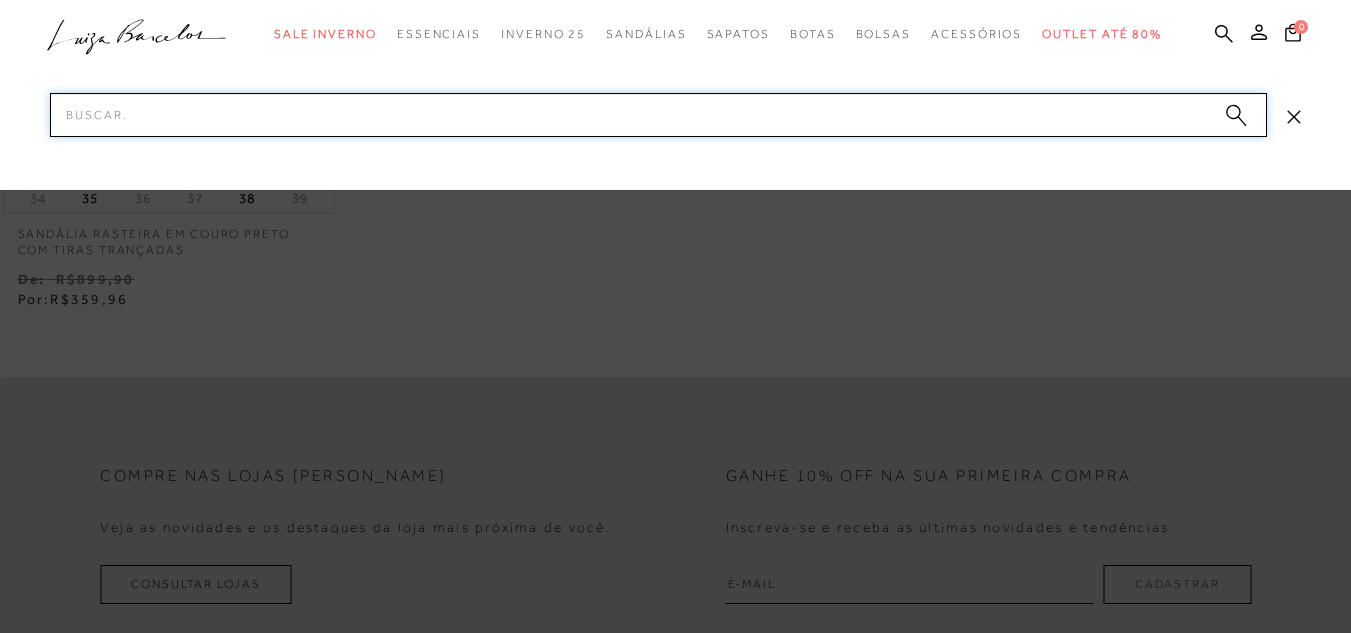 click on "Pesquisar" at bounding box center (658, 115) 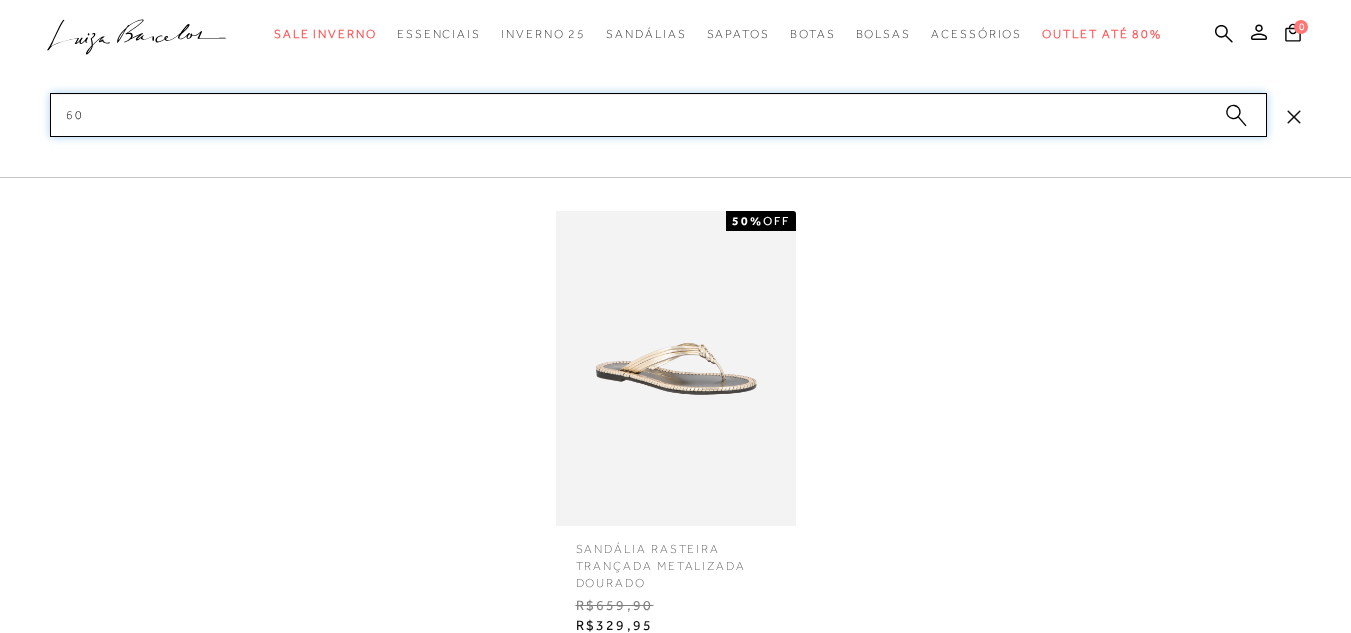 type on "6" 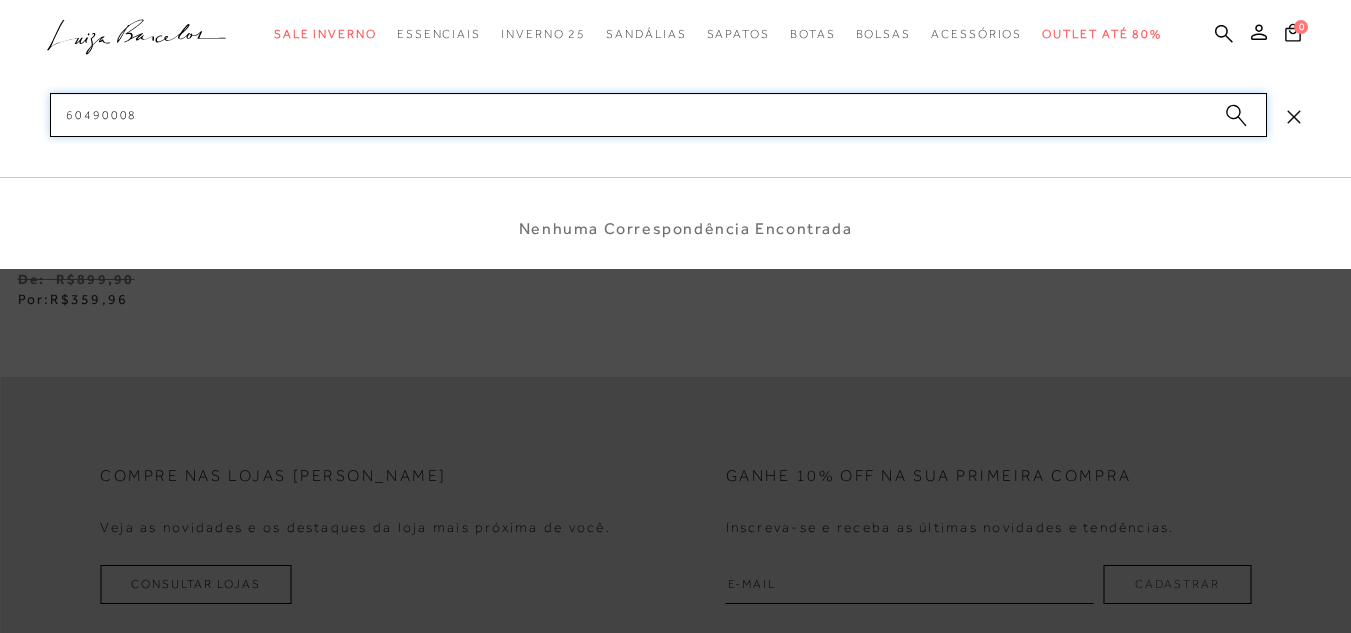 type on "604900084" 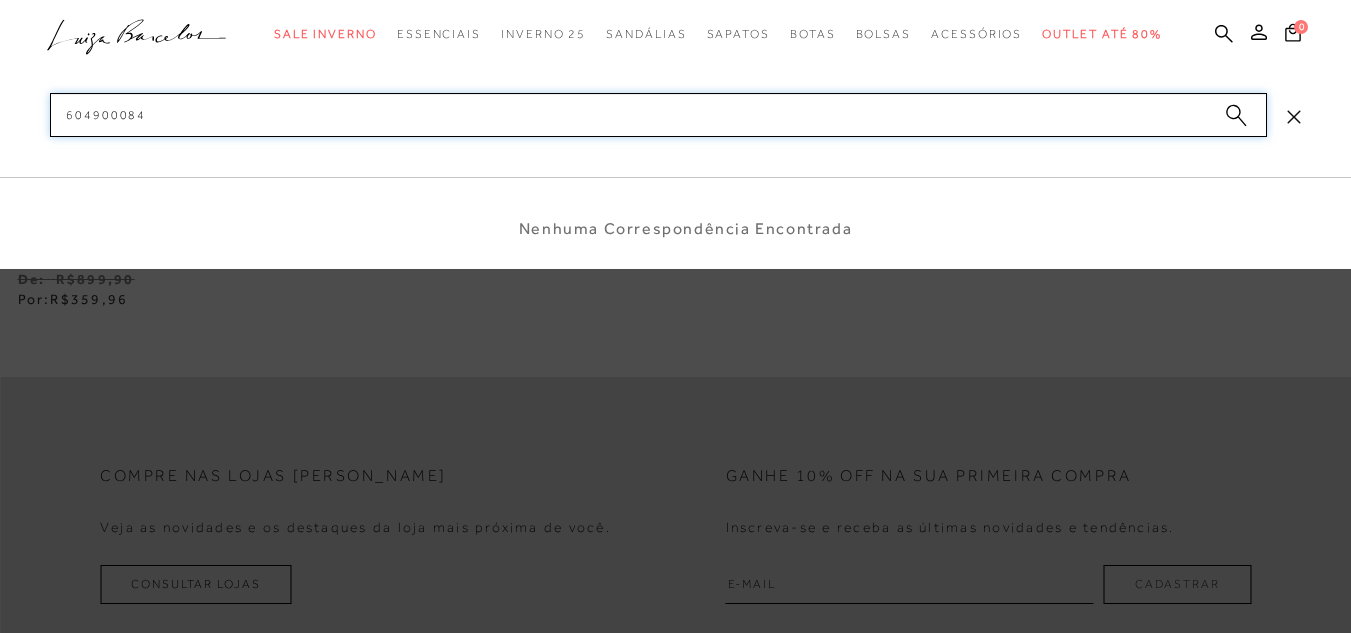 type 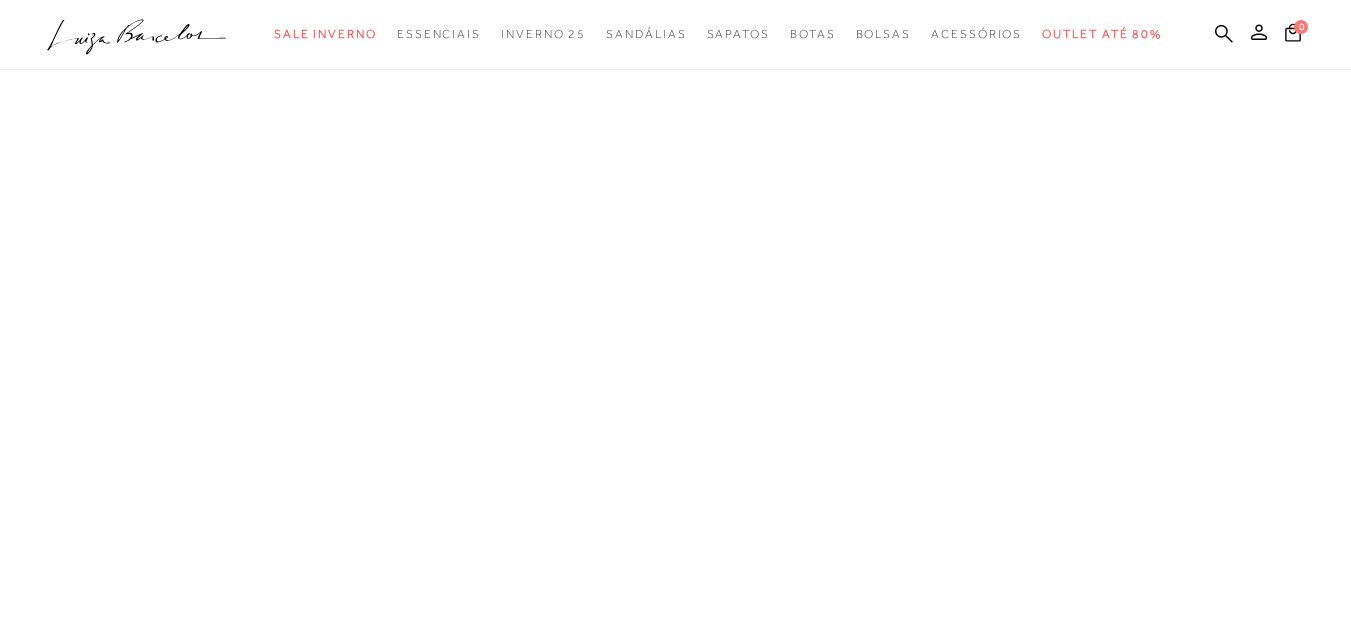scroll, scrollTop: 4, scrollLeft: 0, axis: vertical 